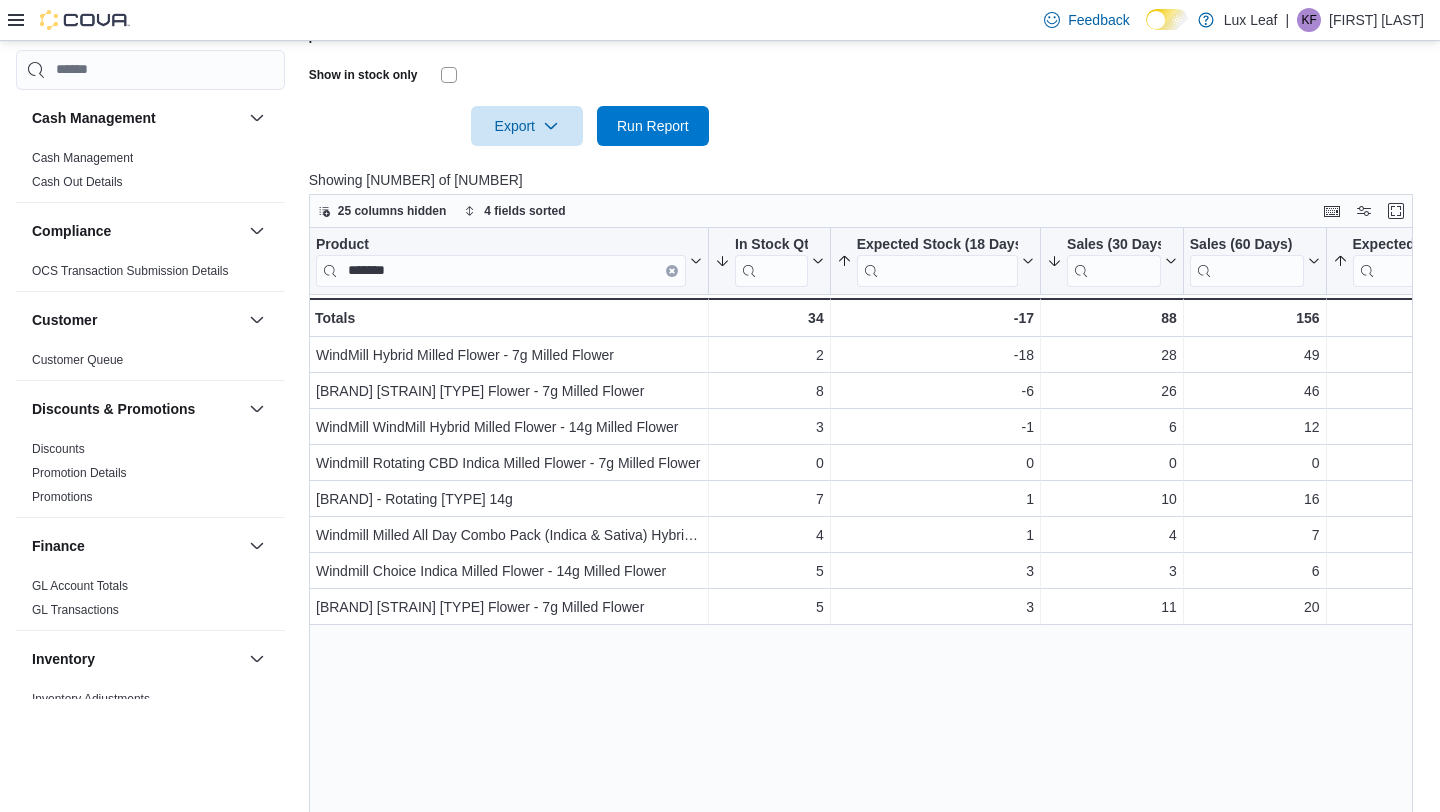 scroll, scrollTop: 717, scrollLeft: 0, axis: vertical 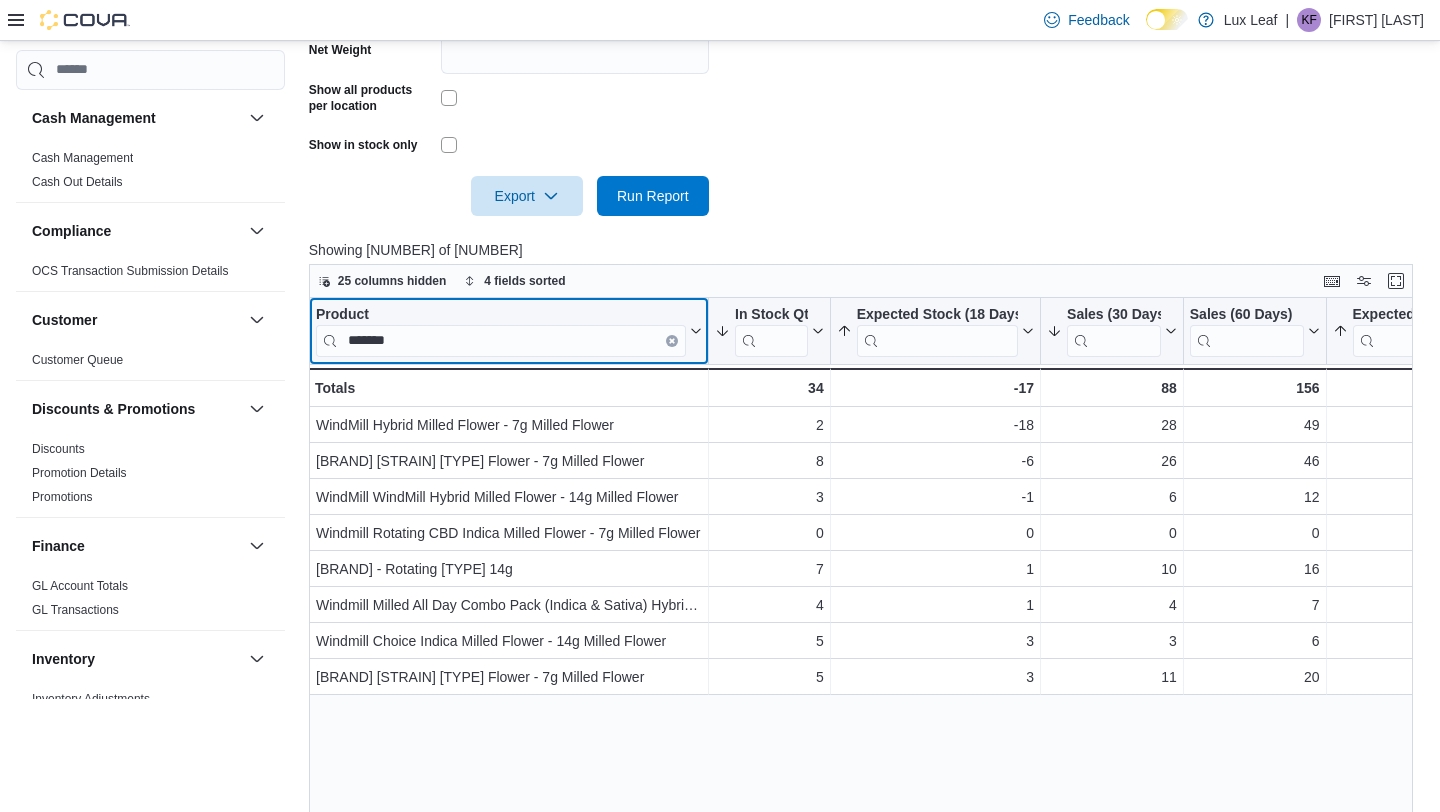 click 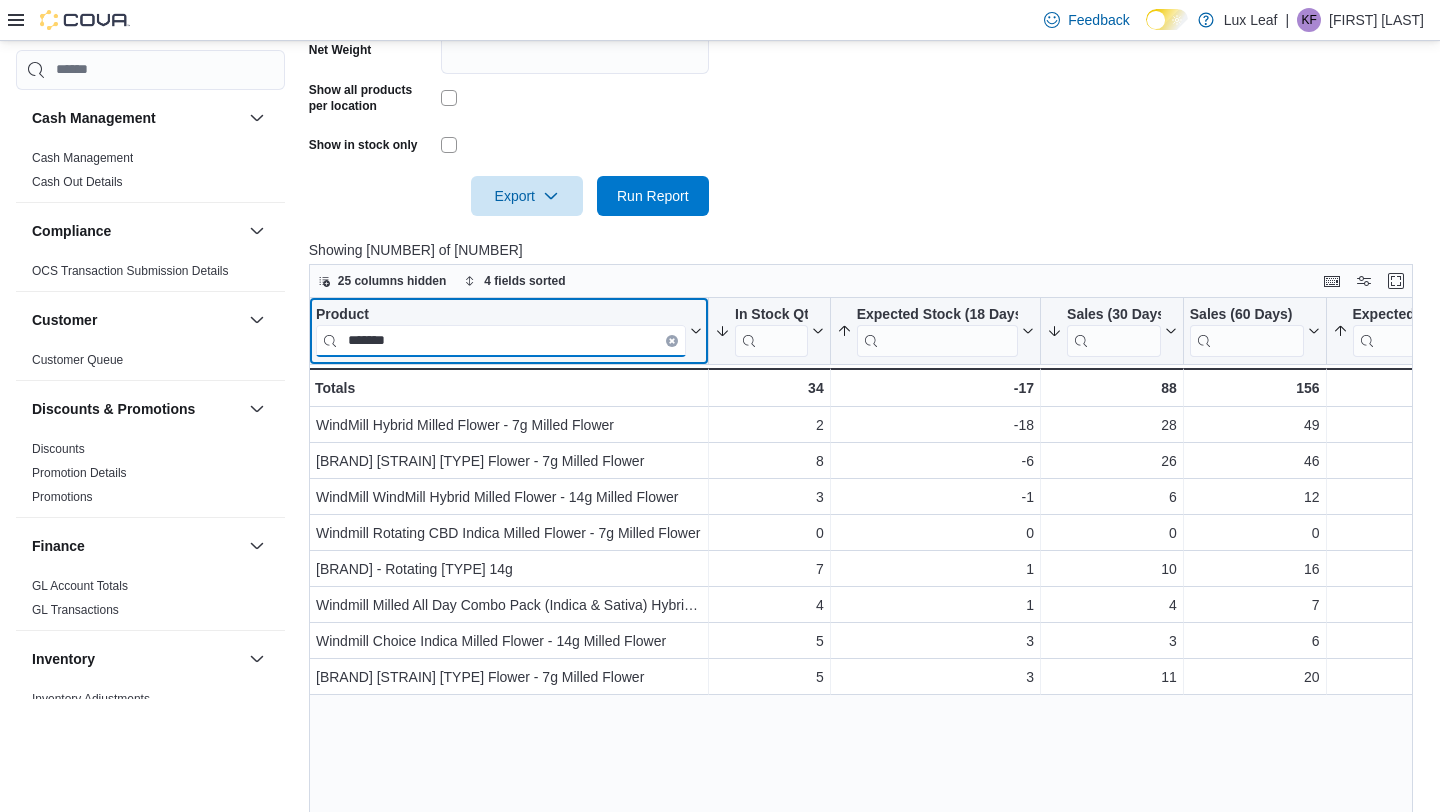 type 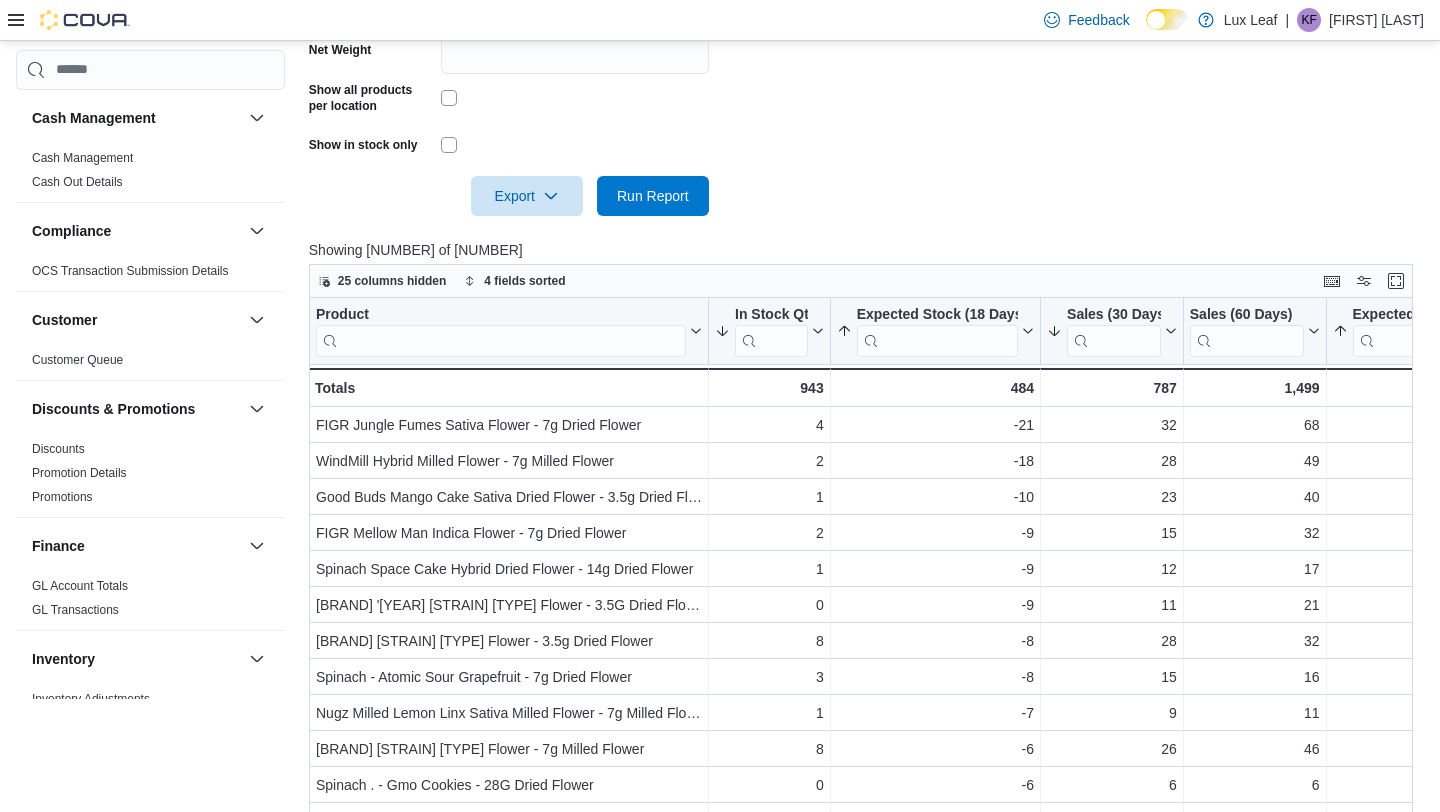 click at bounding box center [866, 228] 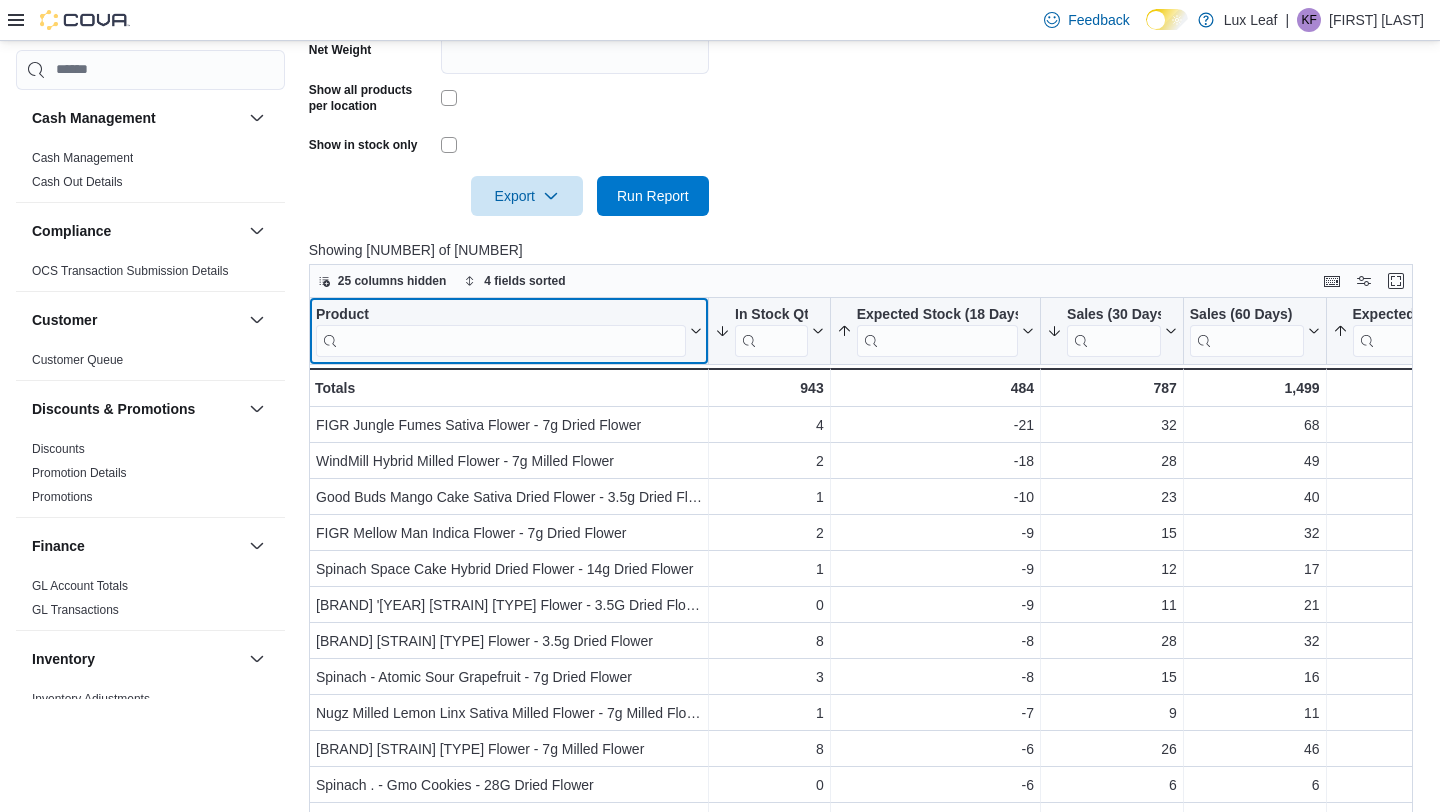 click 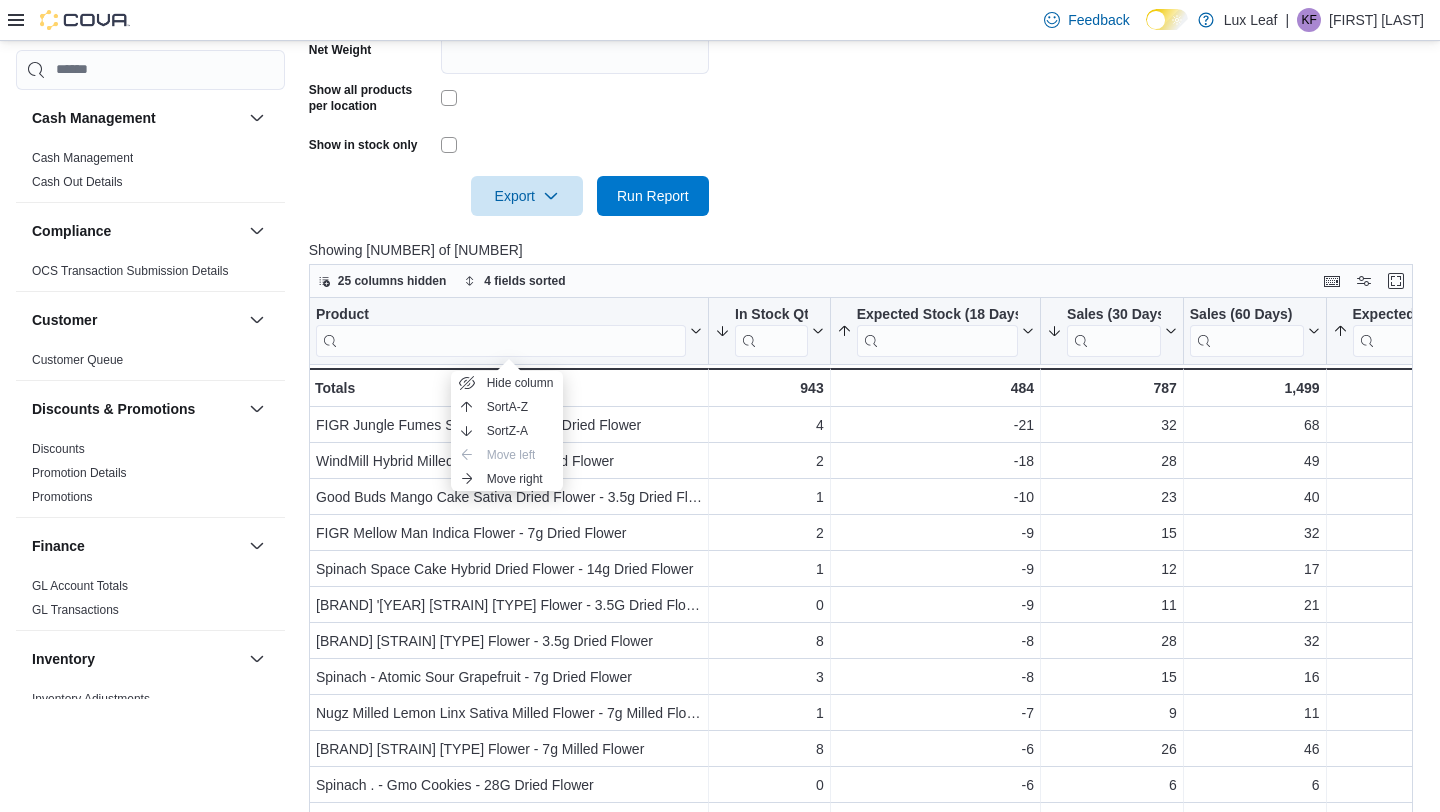 click on "Locations [CITY] - SouthPark Classifications Flower Products All Products Suppliers All Suppliers Rooms All Rooms Sales Over The Last Days ** Net Weight Show all products per location Show in stock only Export Run Report" at bounding box center [866, -31] 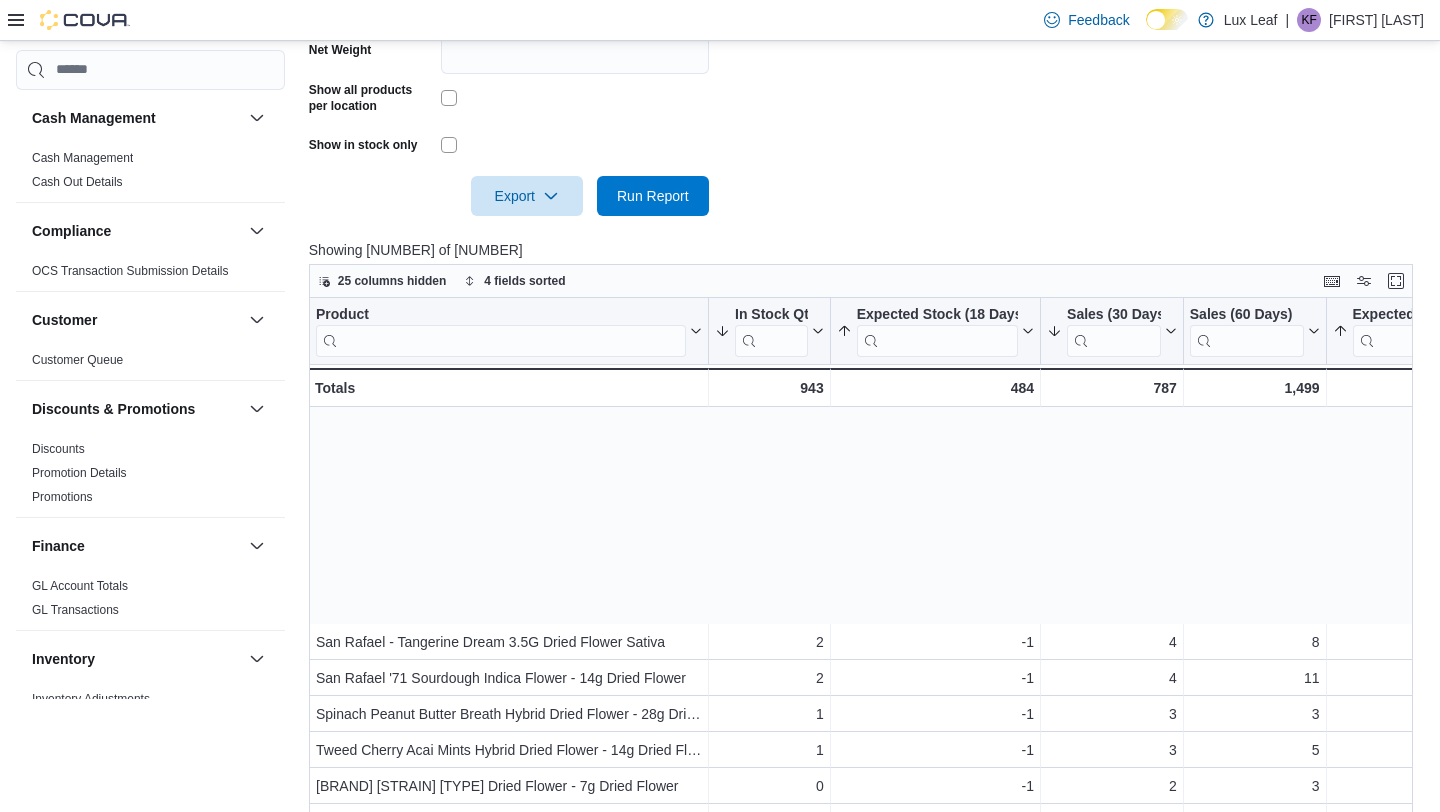 scroll, scrollTop: 1329, scrollLeft: 0, axis: vertical 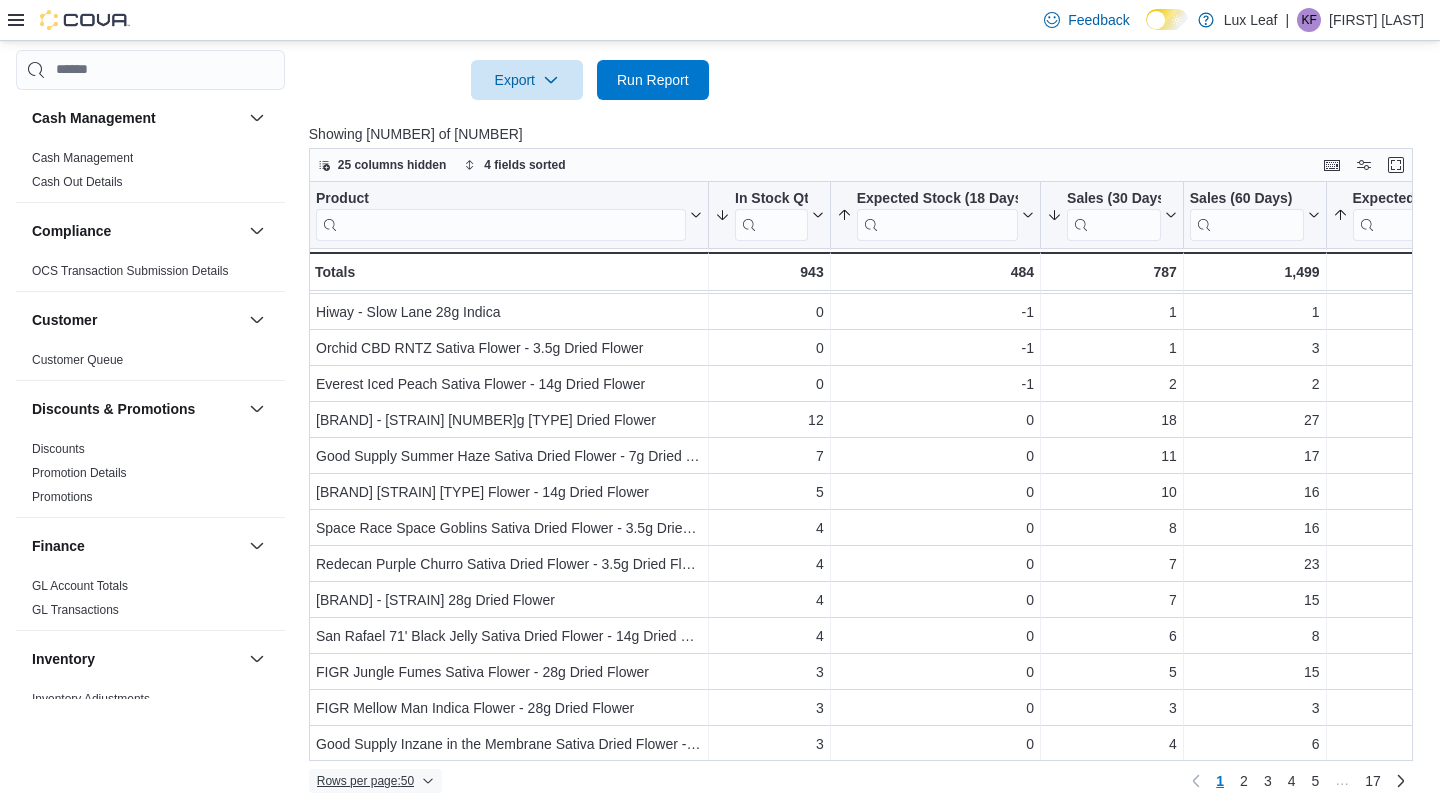 click on "Rows per page :  50" at bounding box center [365, 781] 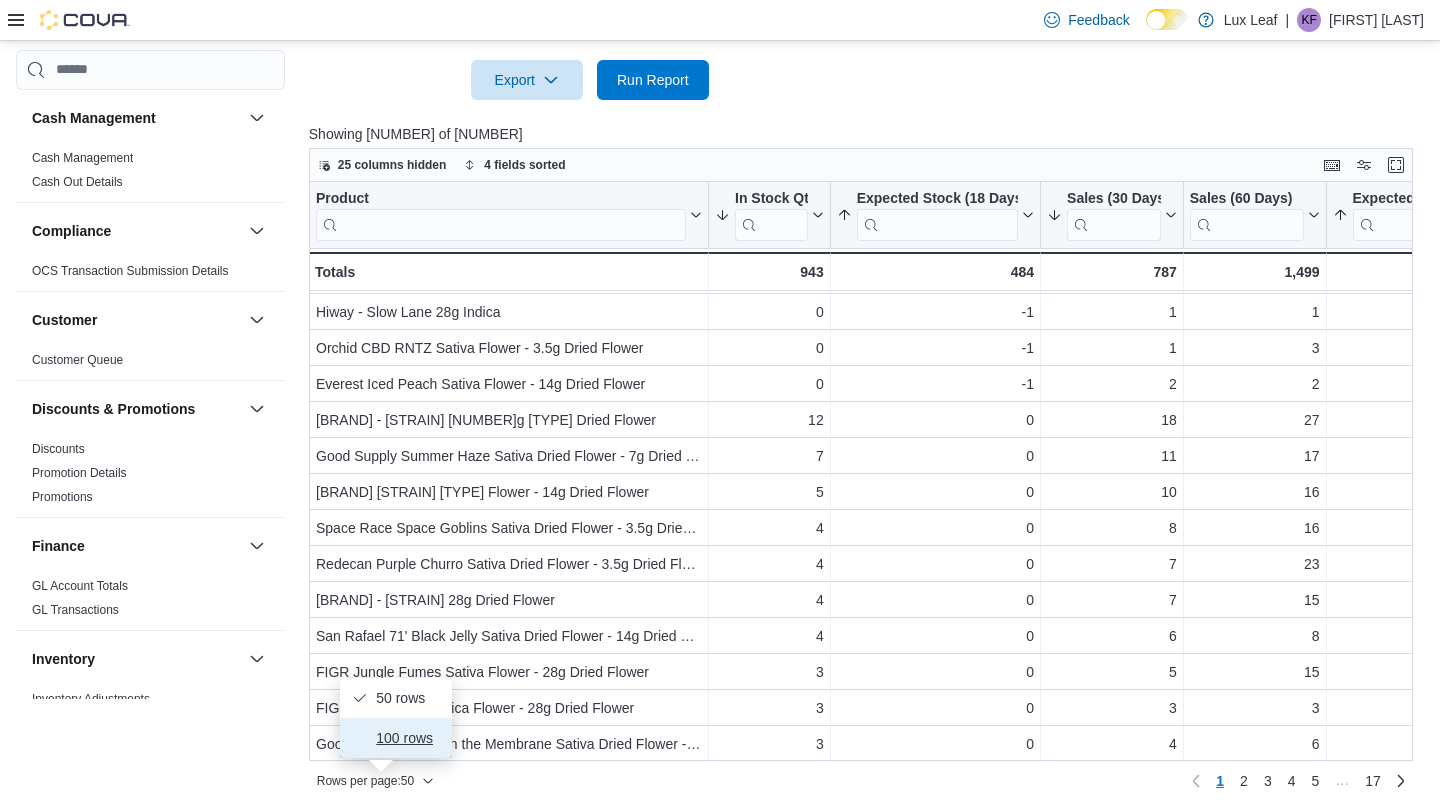 click on "100 rows" at bounding box center [408, 738] 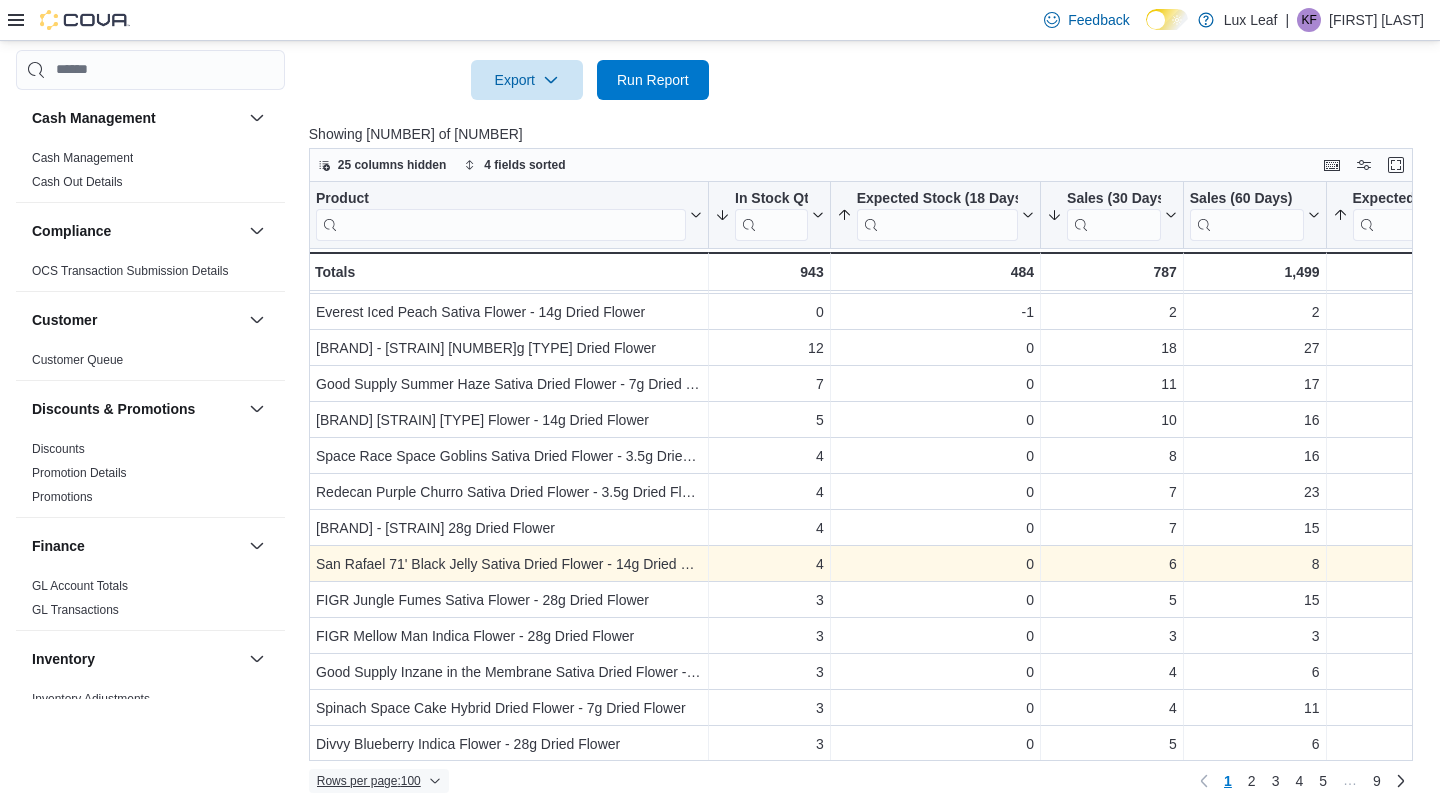 scroll, scrollTop: 1405, scrollLeft: 0, axis: vertical 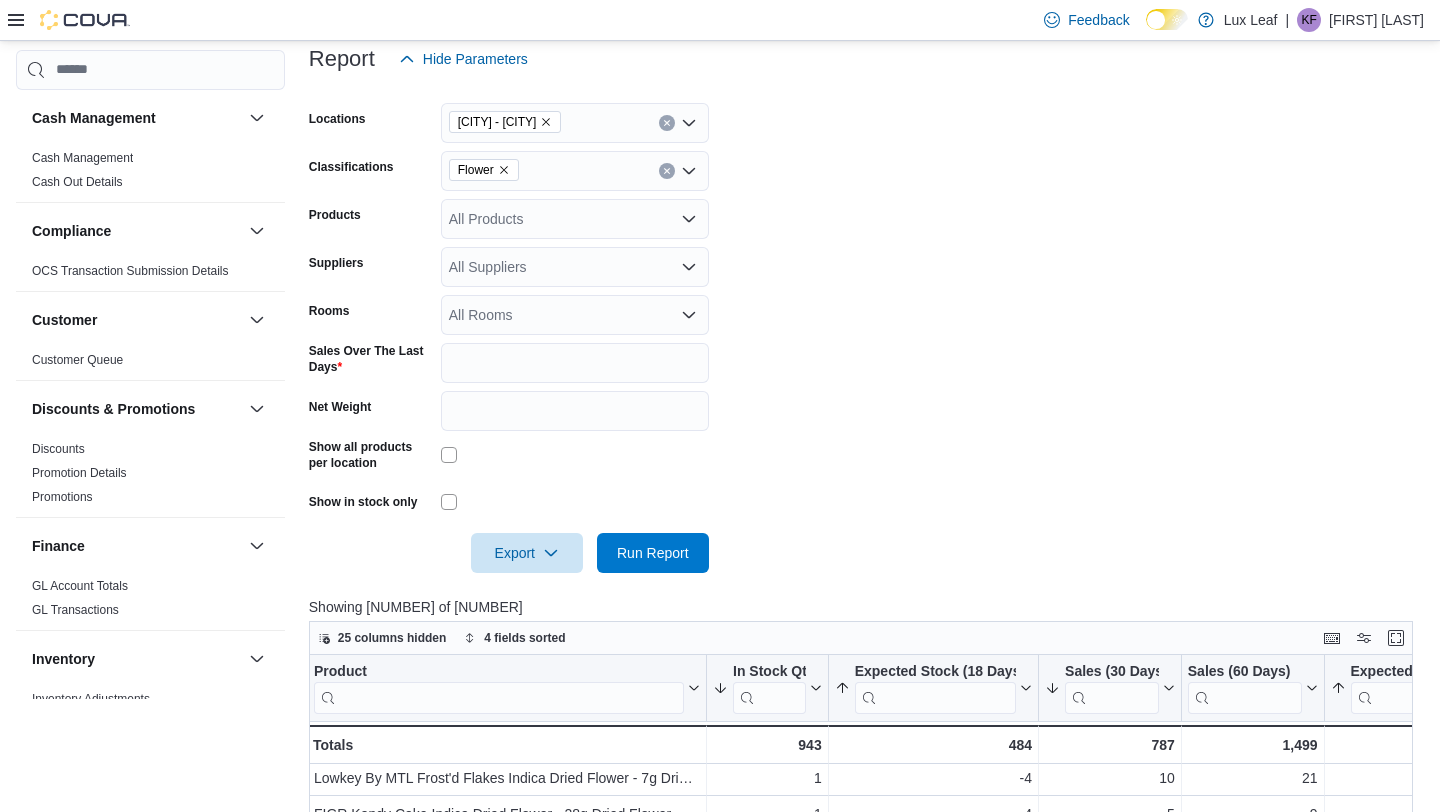 click 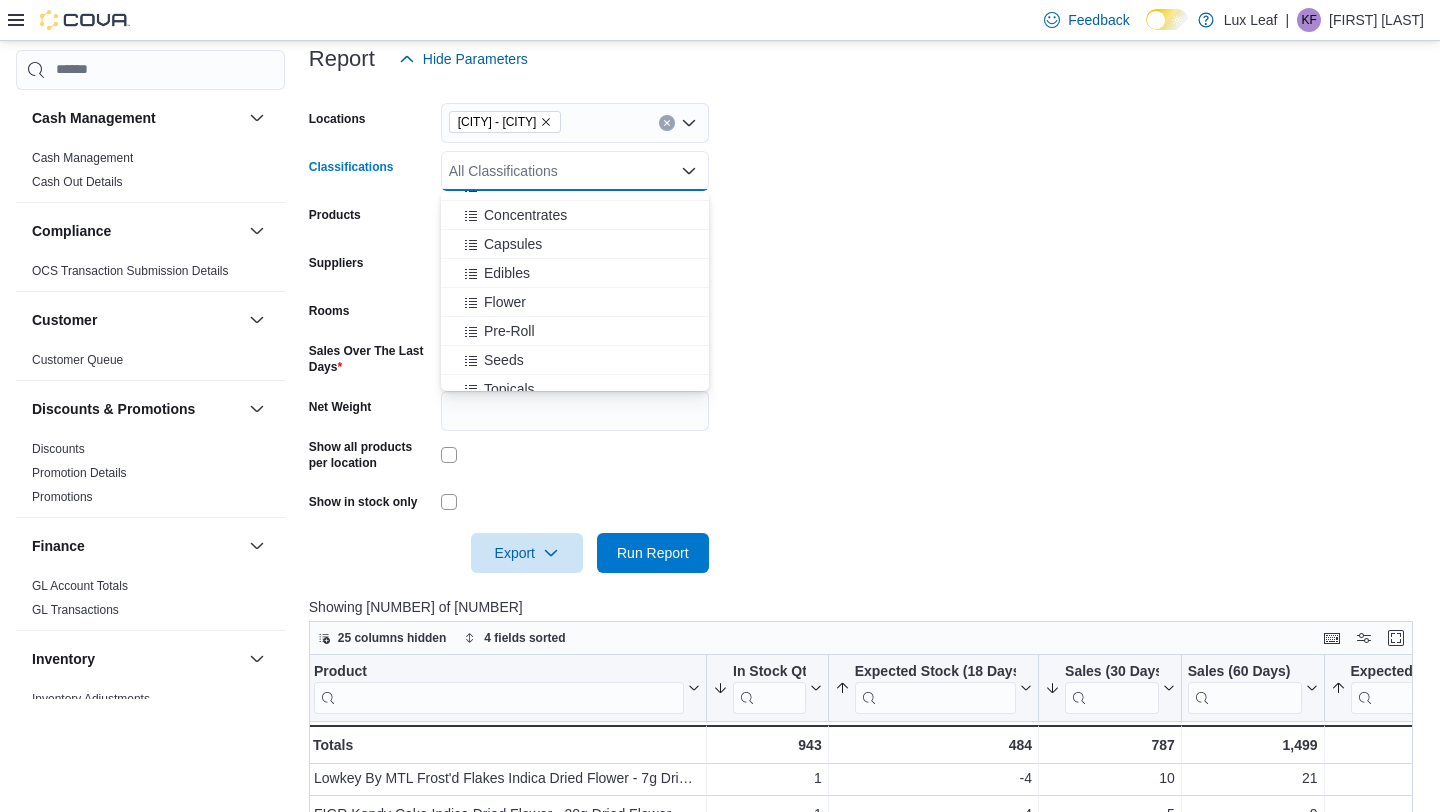 scroll, scrollTop: 422, scrollLeft: 0, axis: vertical 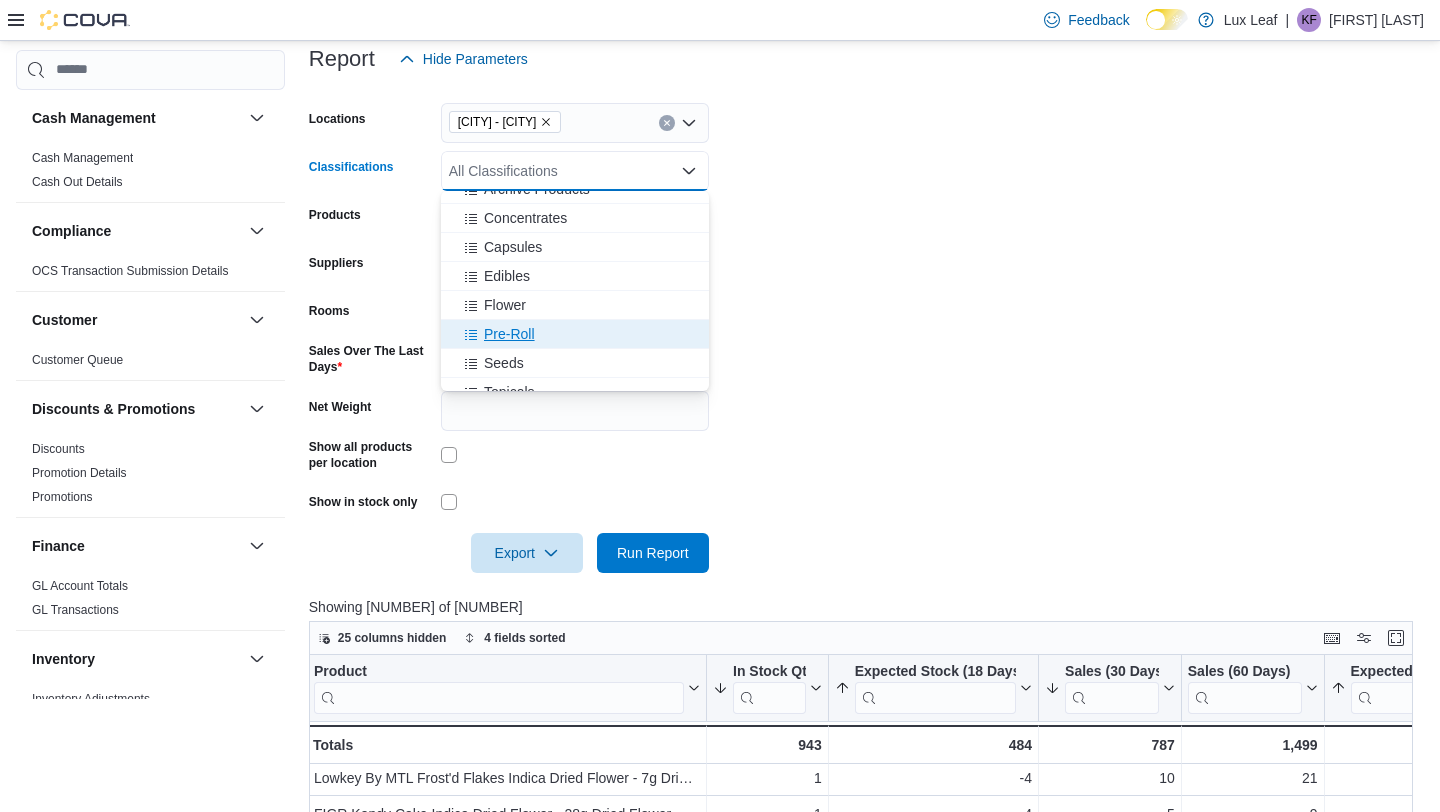 click on "Pre-Roll" at bounding box center [575, 334] 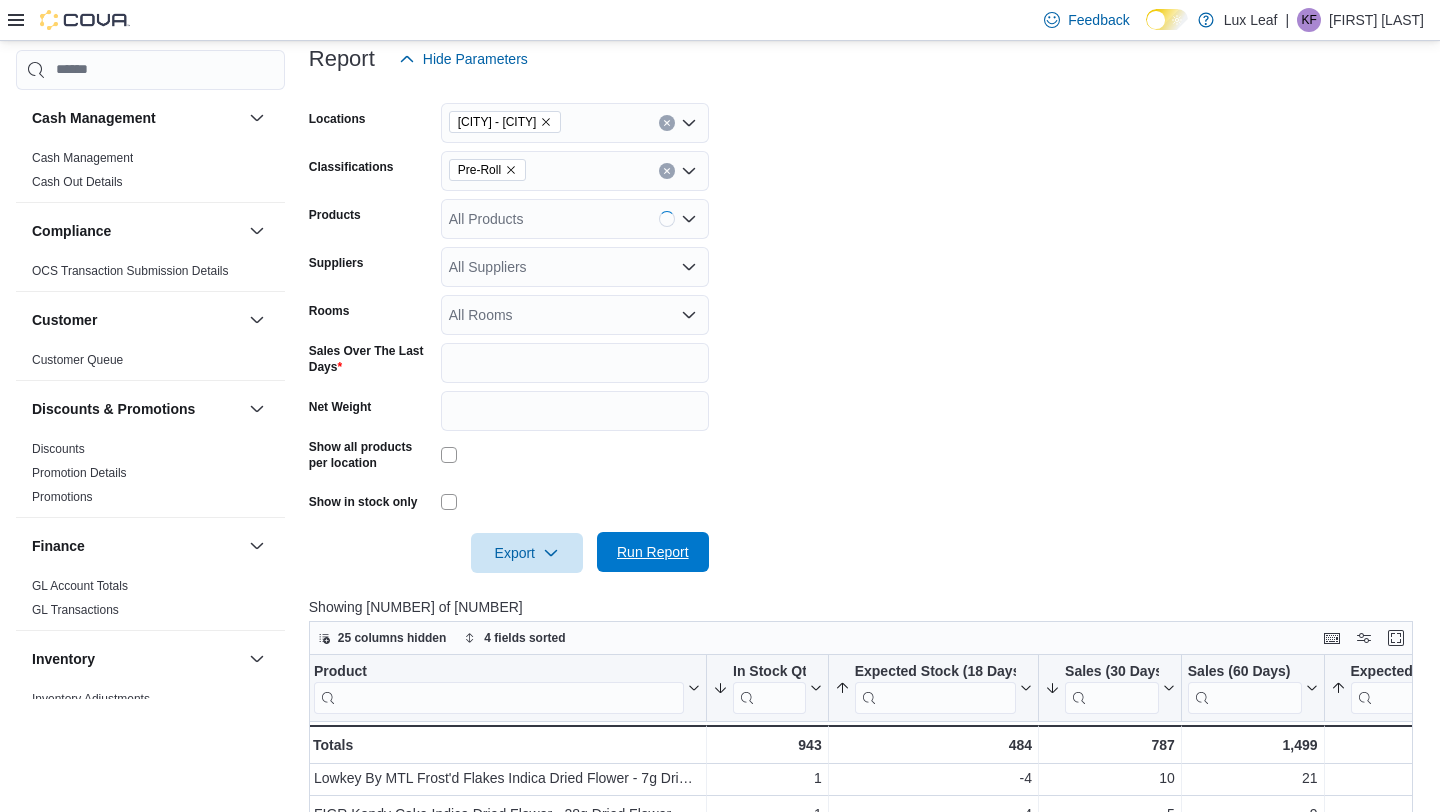 click on "Run Report" at bounding box center (653, 552) 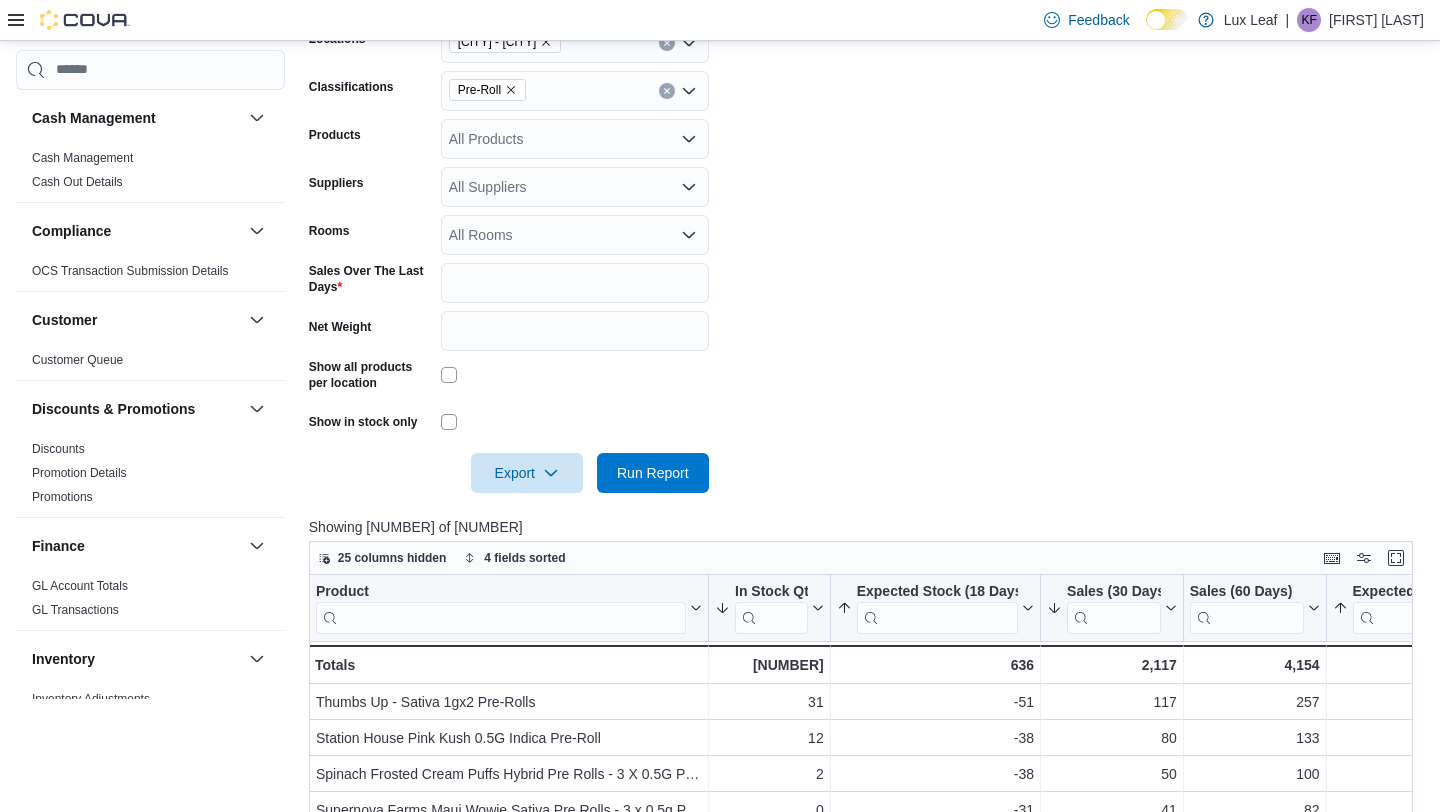 scroll, scrollTop: 369, scrollLeft: 0, axis: vertical 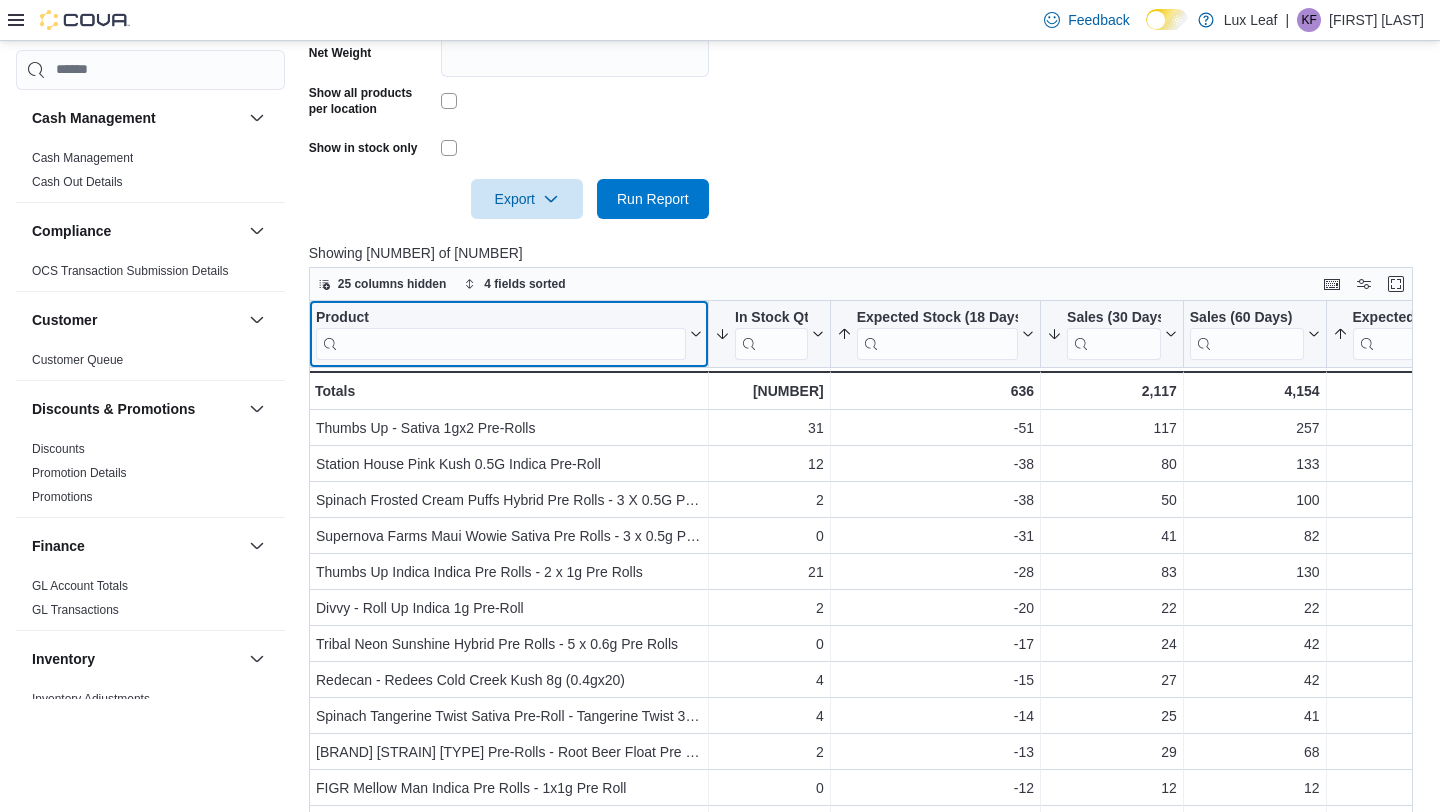 click at bounding box center [501, 343] 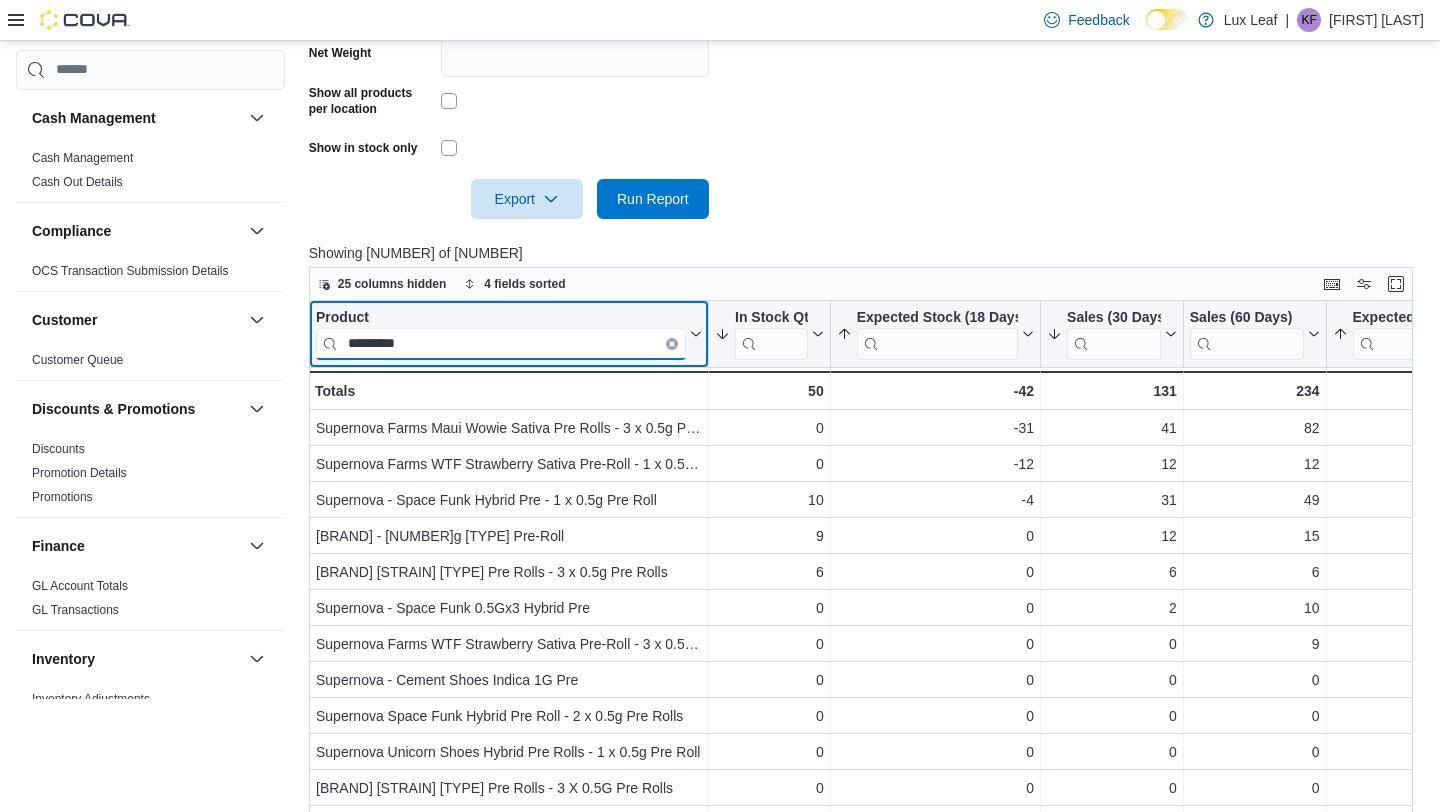 type on "*********" 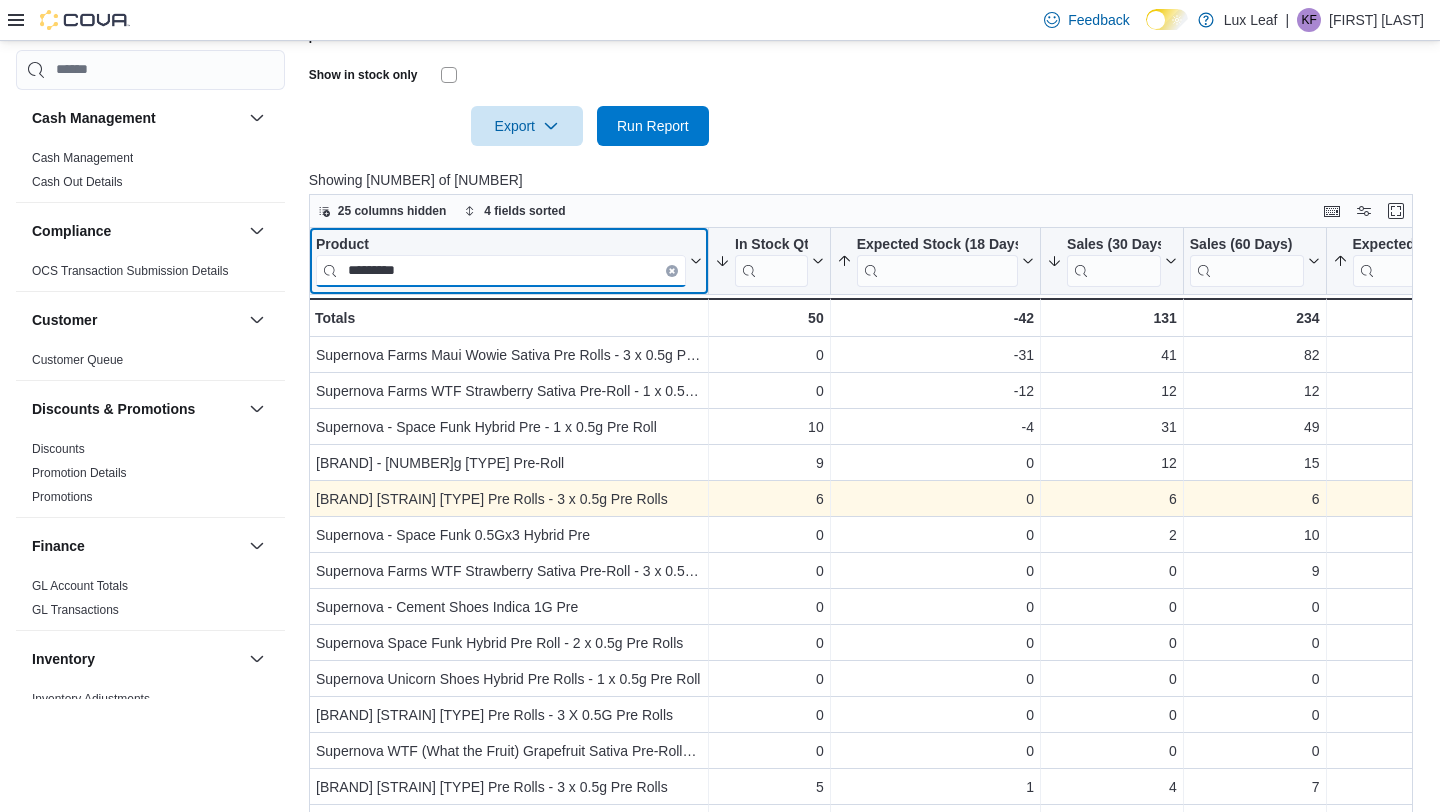 scroll, scrollTop: 763, scrollLeft: 0, axis: vertical 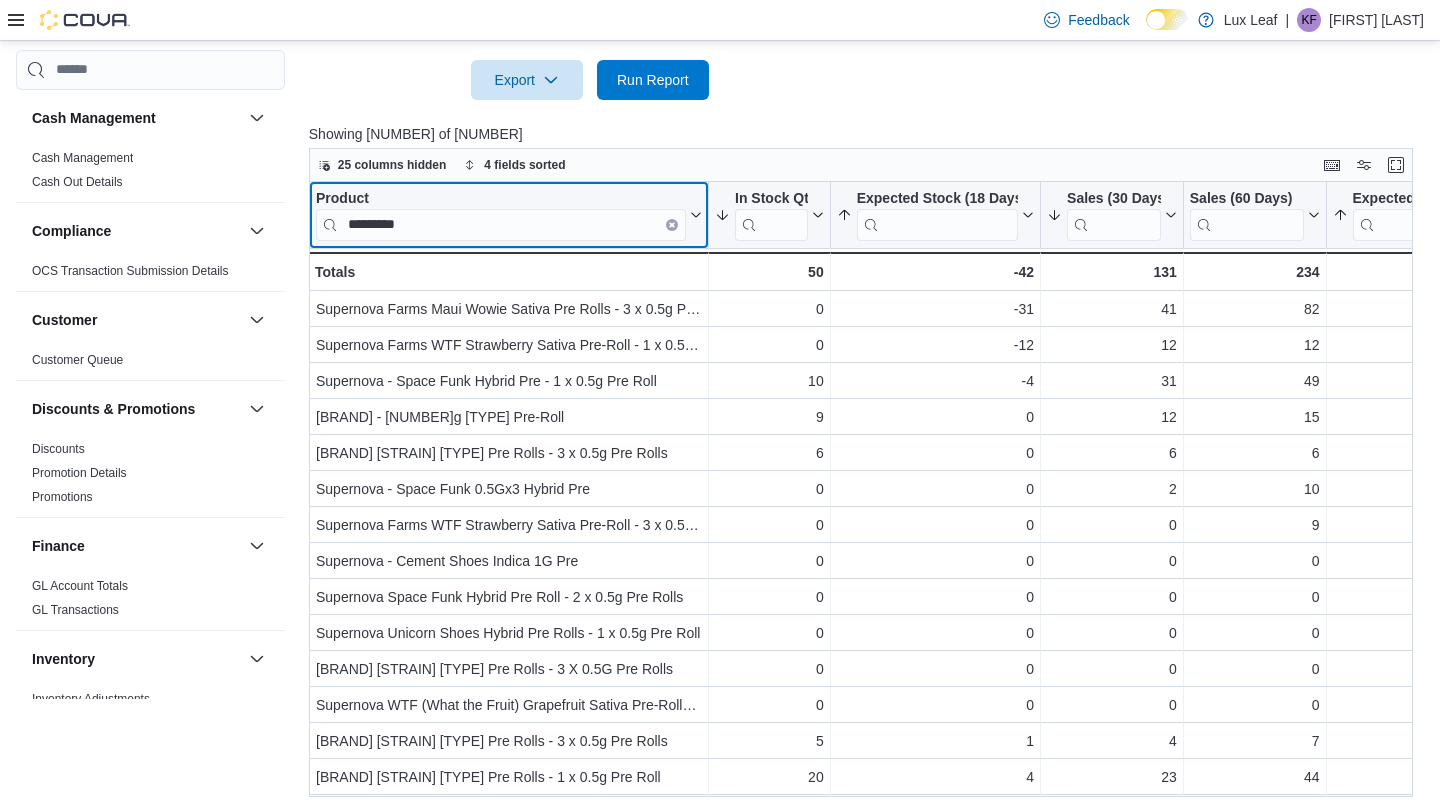 click 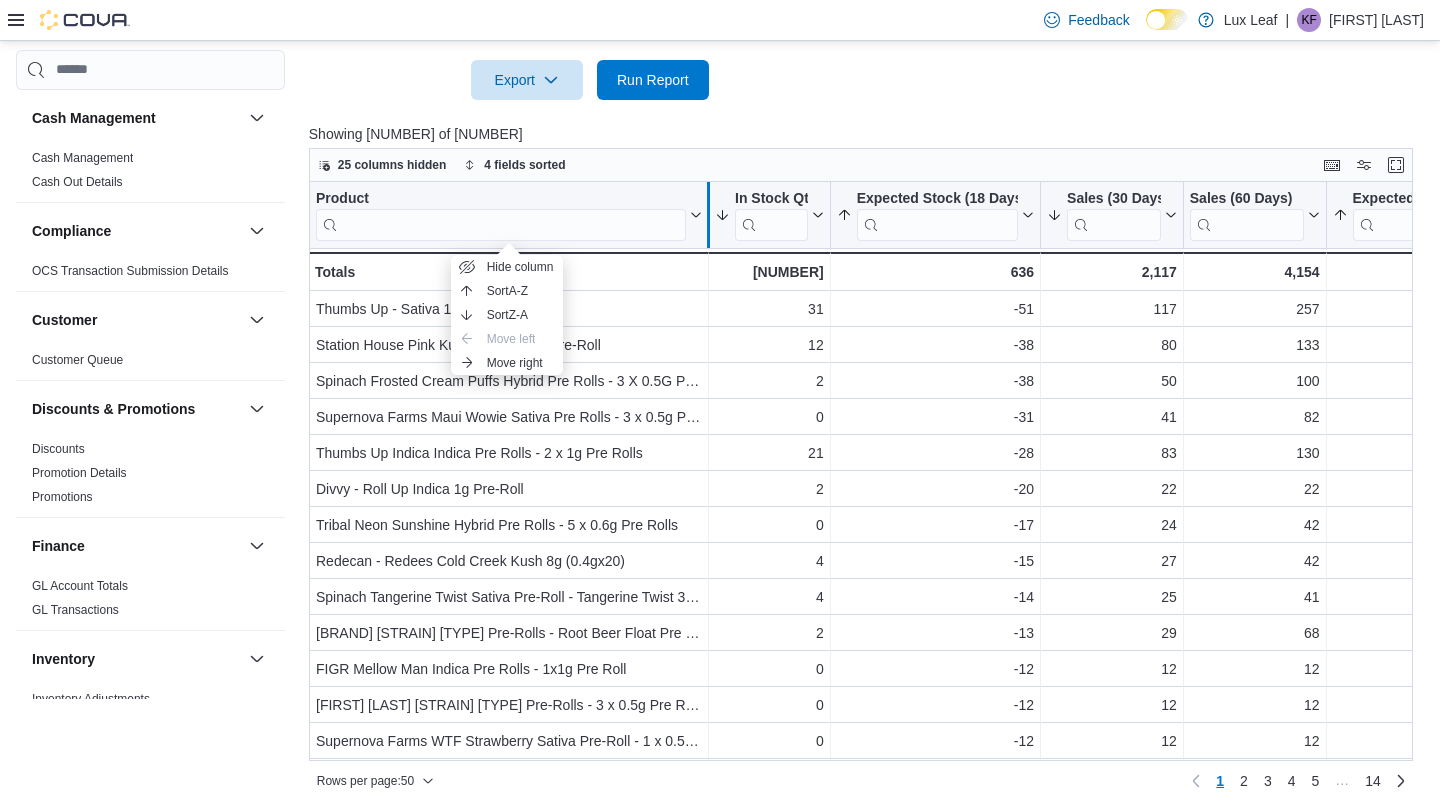 click at bounding box center (708, 215) 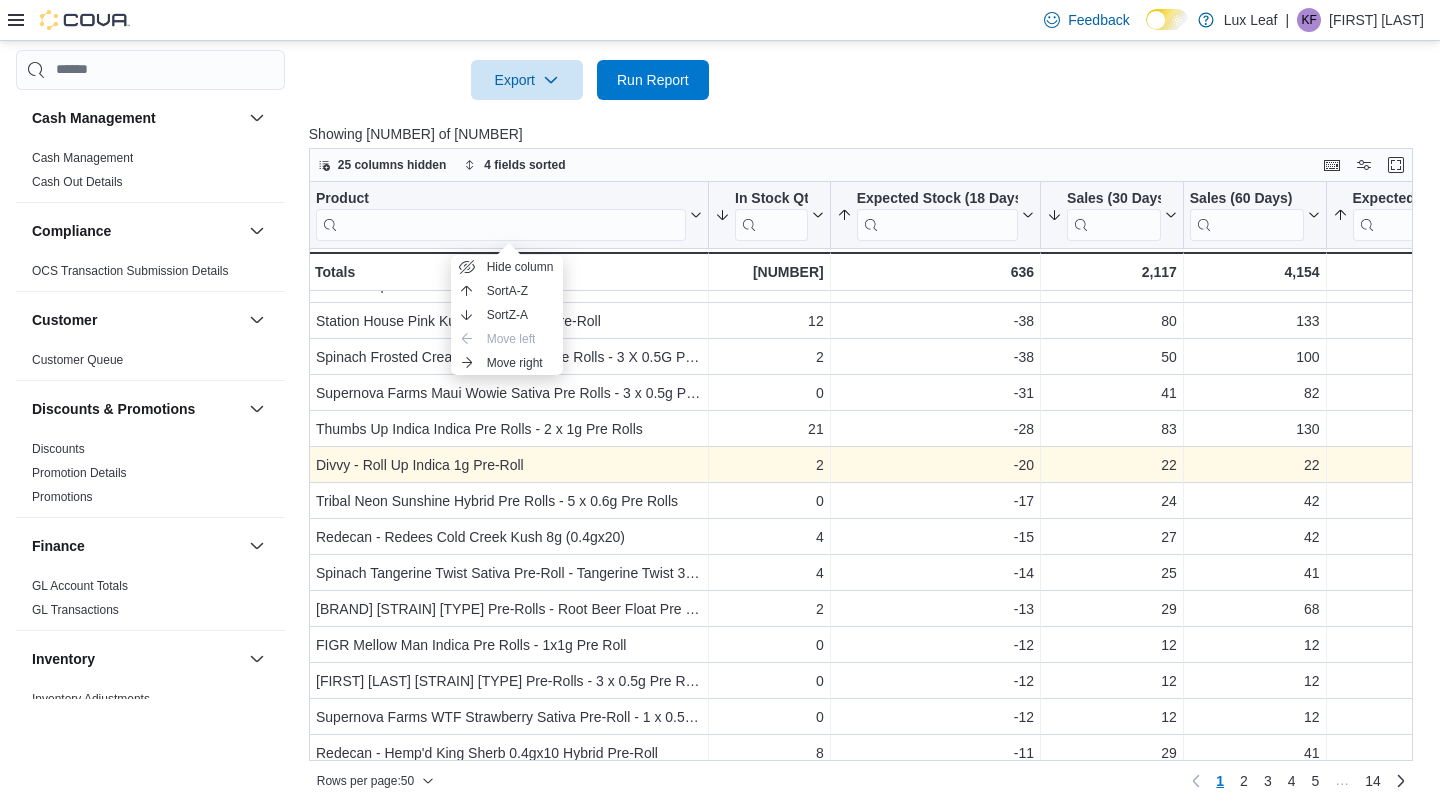 scroll, scrollTop: 25, scrollLeft: 0, axis: vertical 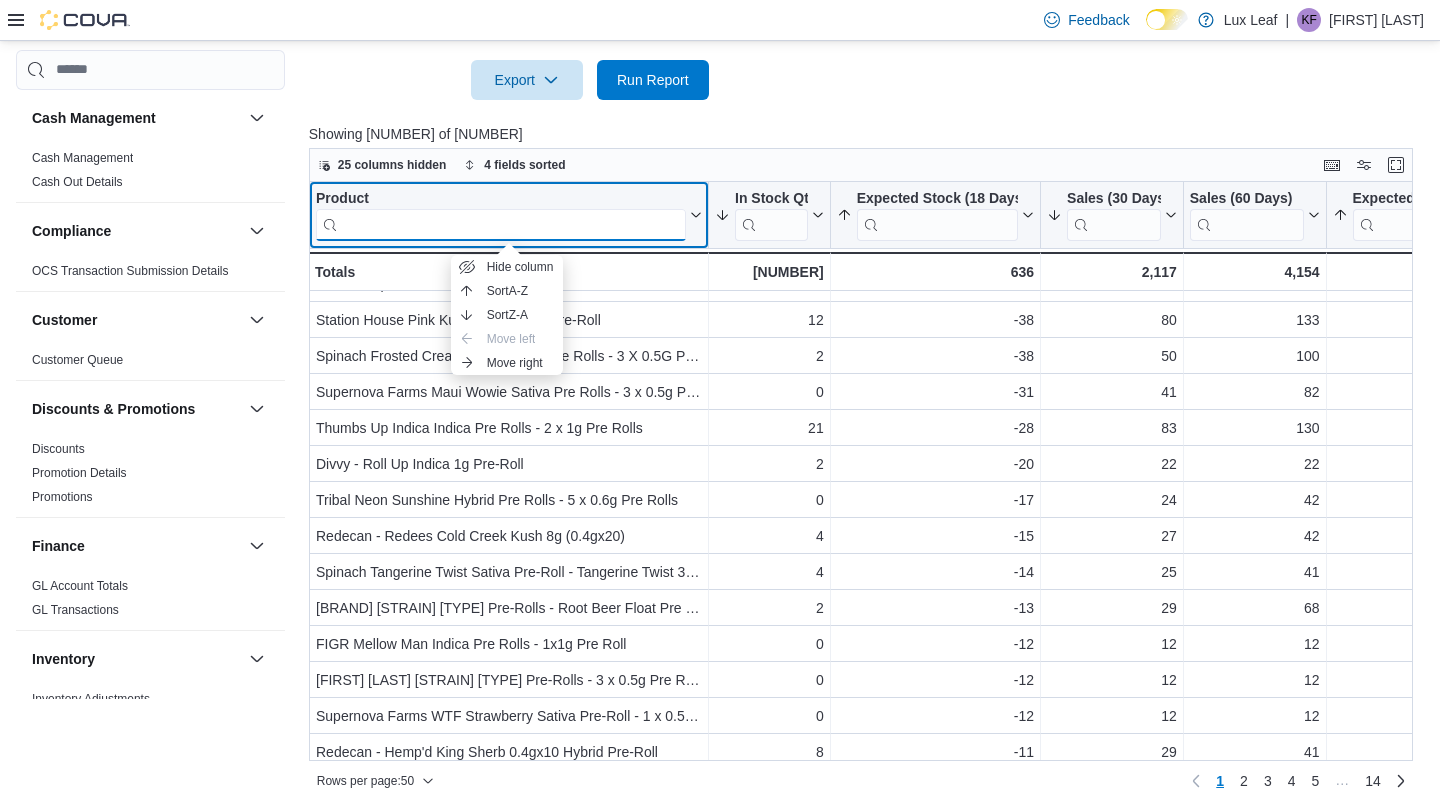 click at bounding box center (501, 224) 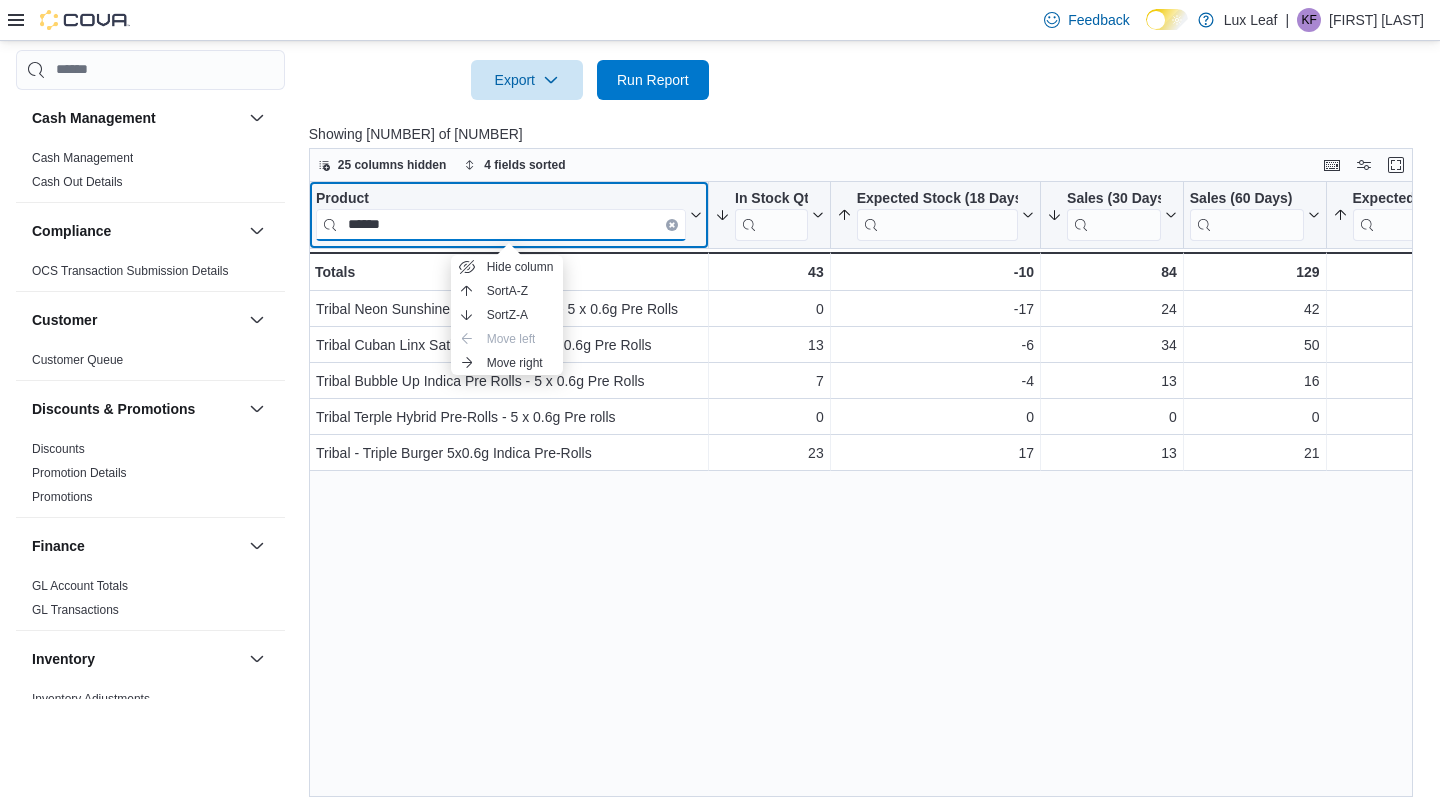 scroll, scrollTop: 0, scrollLeft: 0, axis: both 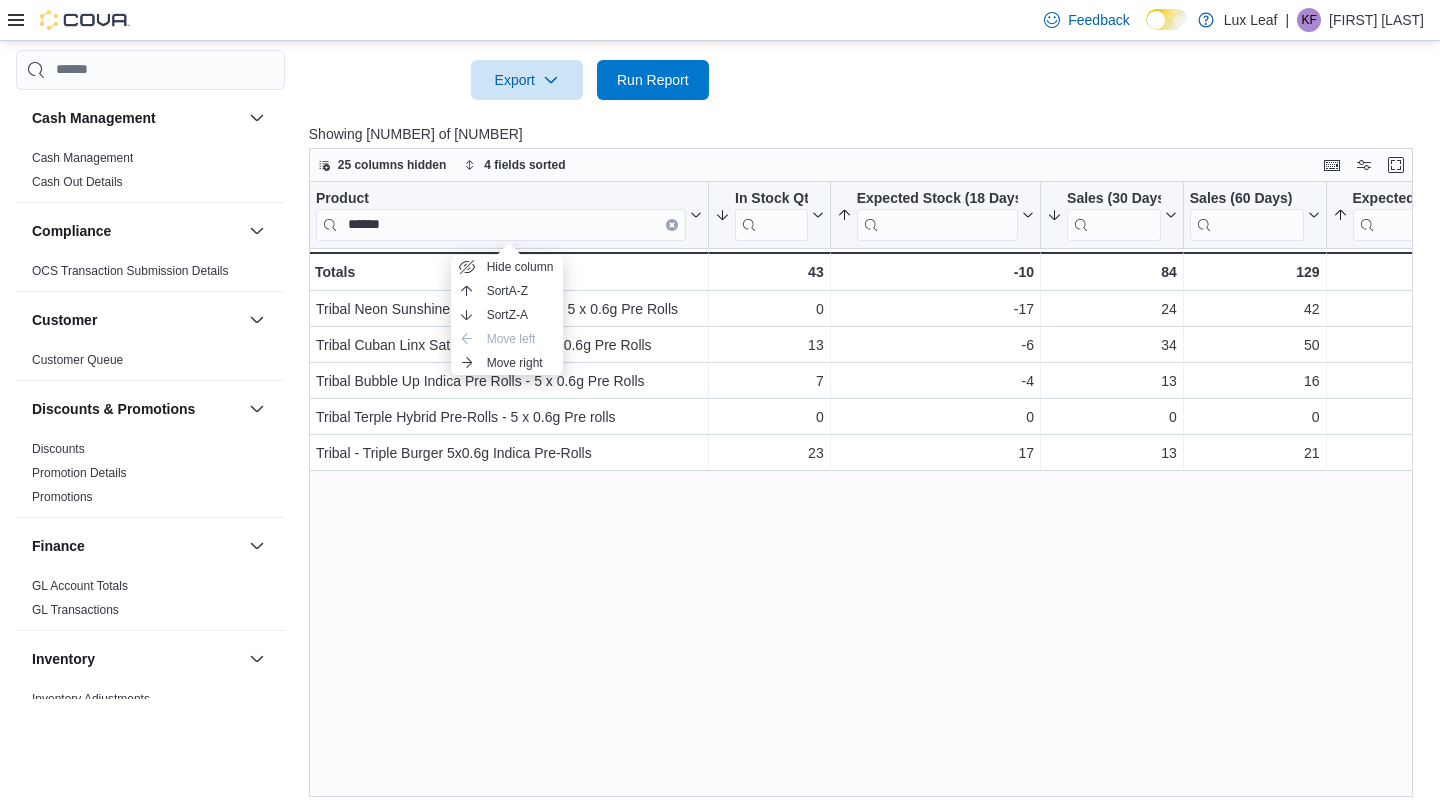 click on "Showing [NUMBER] of [NUMBER]" at bounding box center (866, 134) 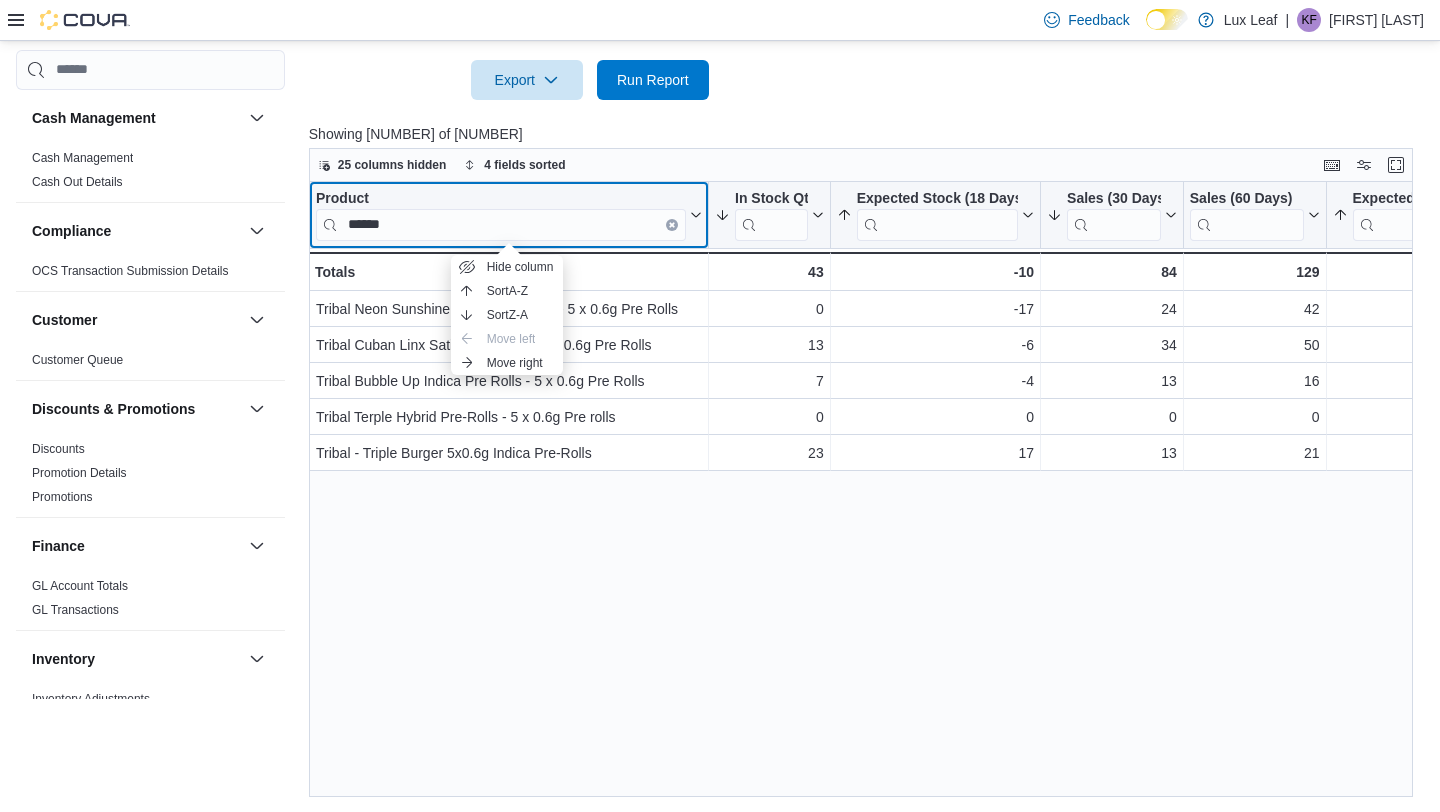 click 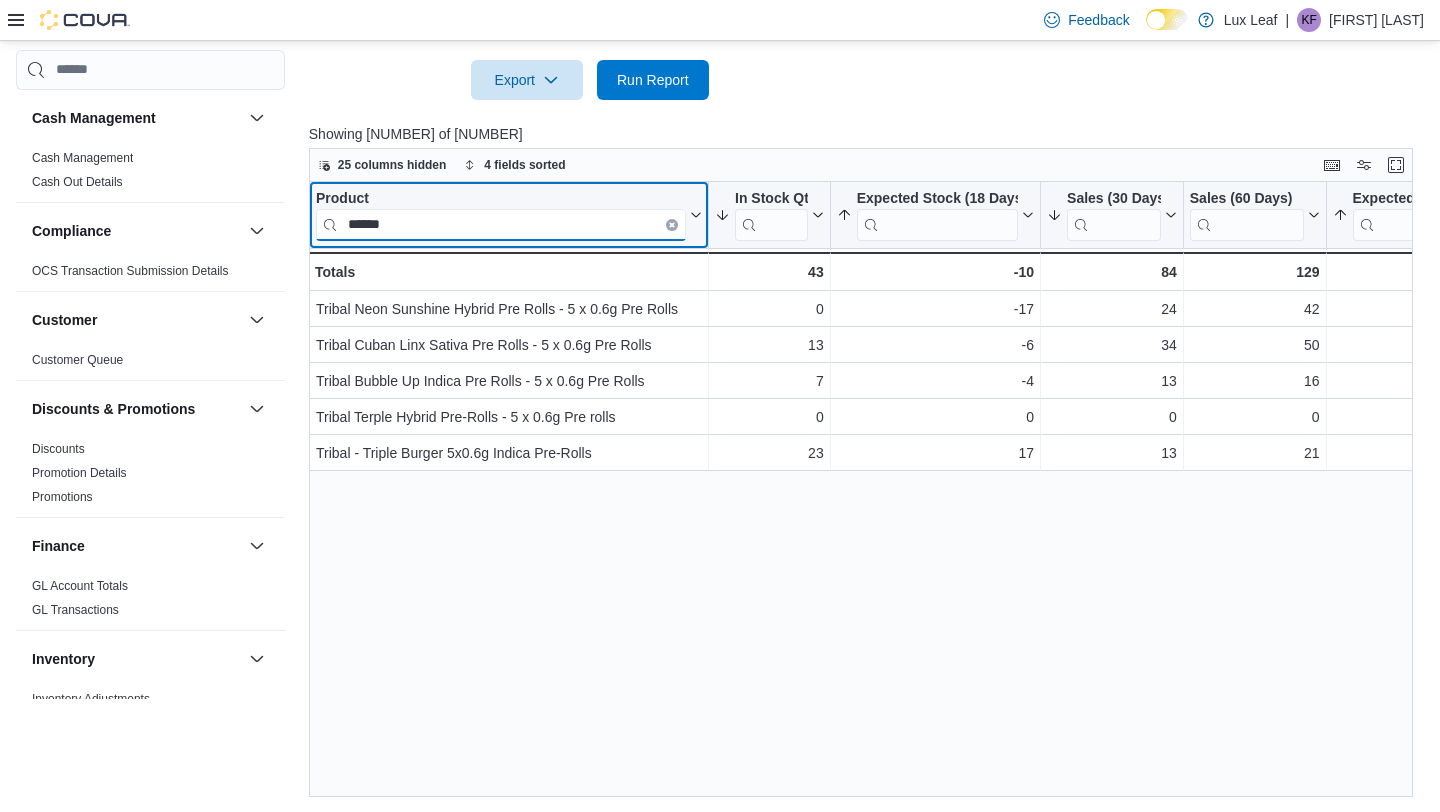 click on "******" at bounding box center [501, 224] 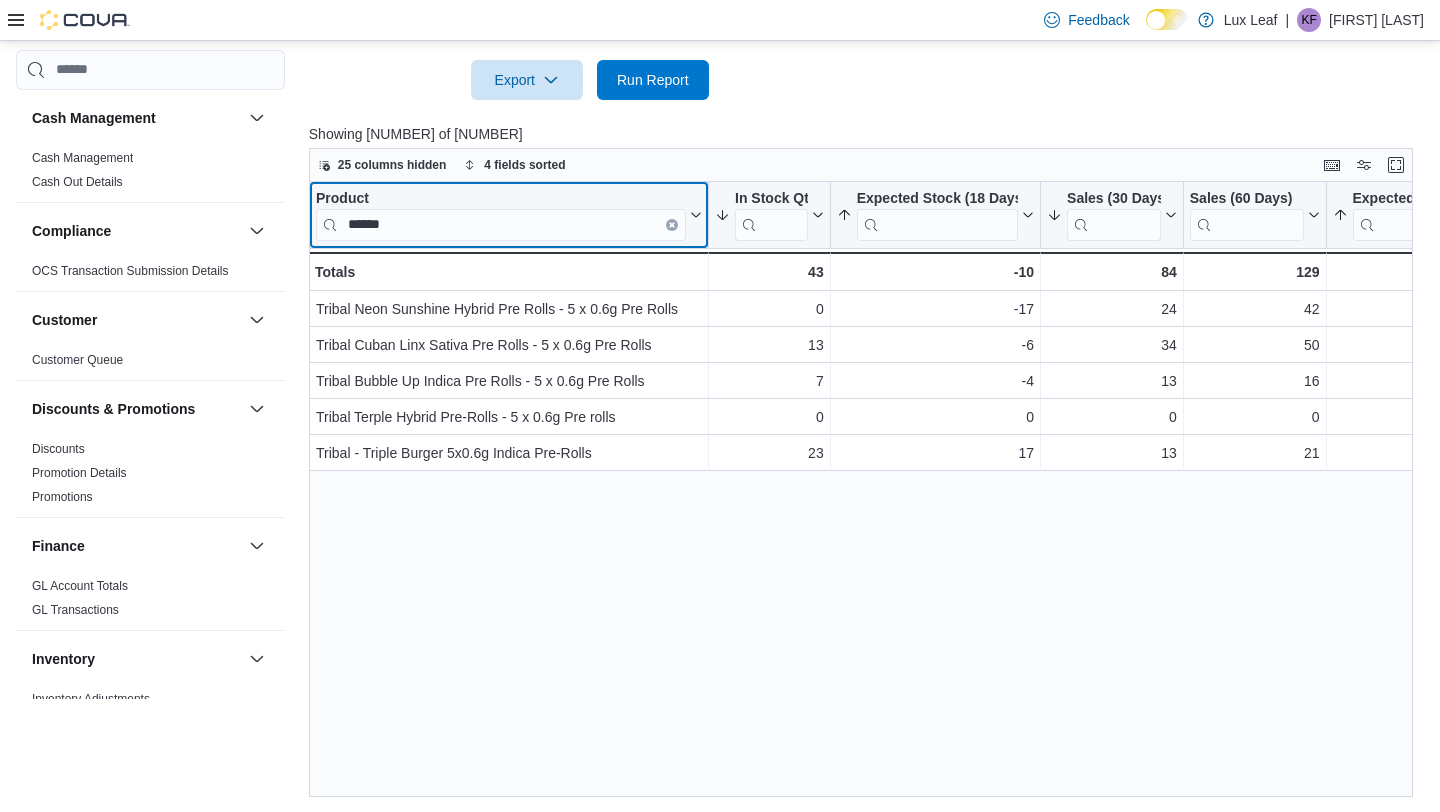 click 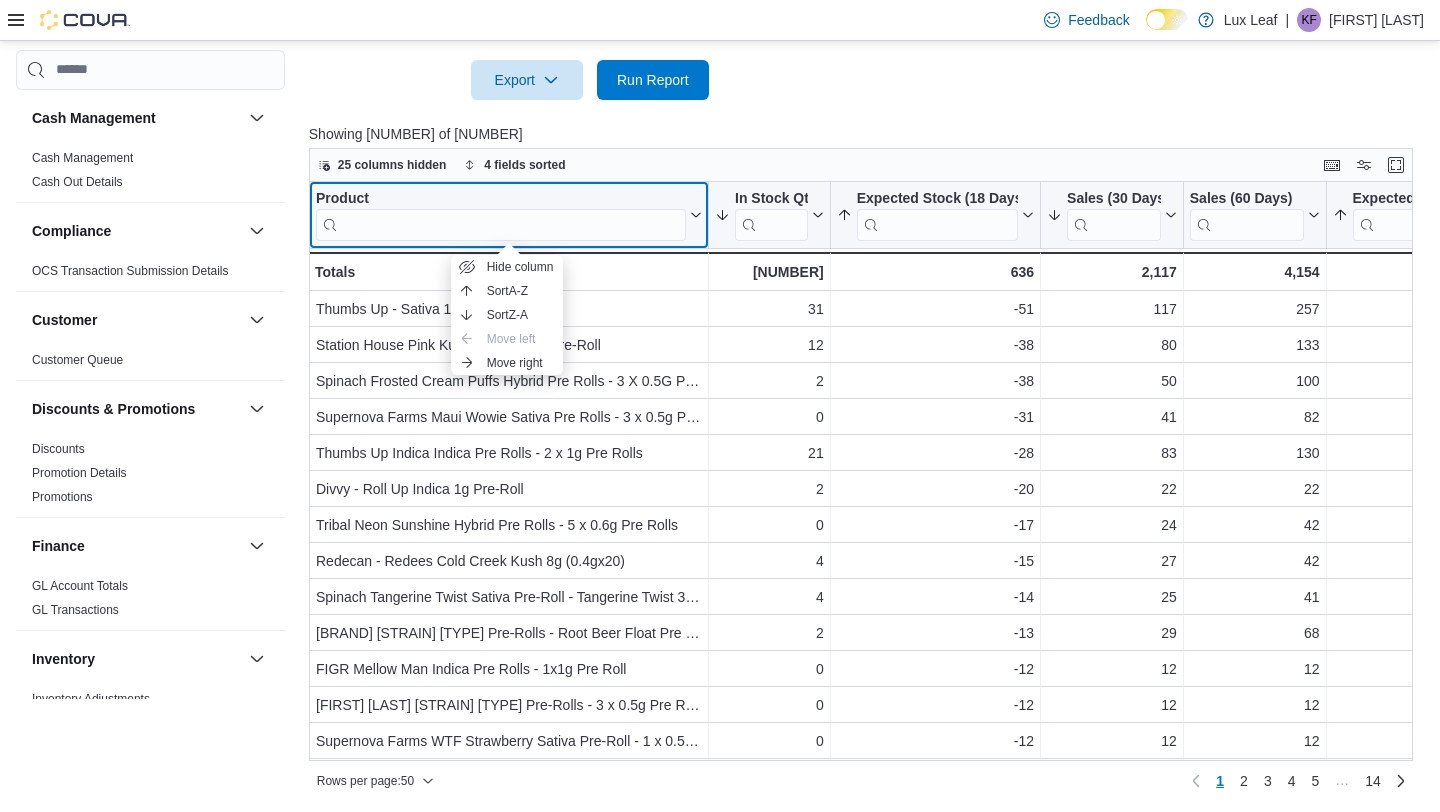 click 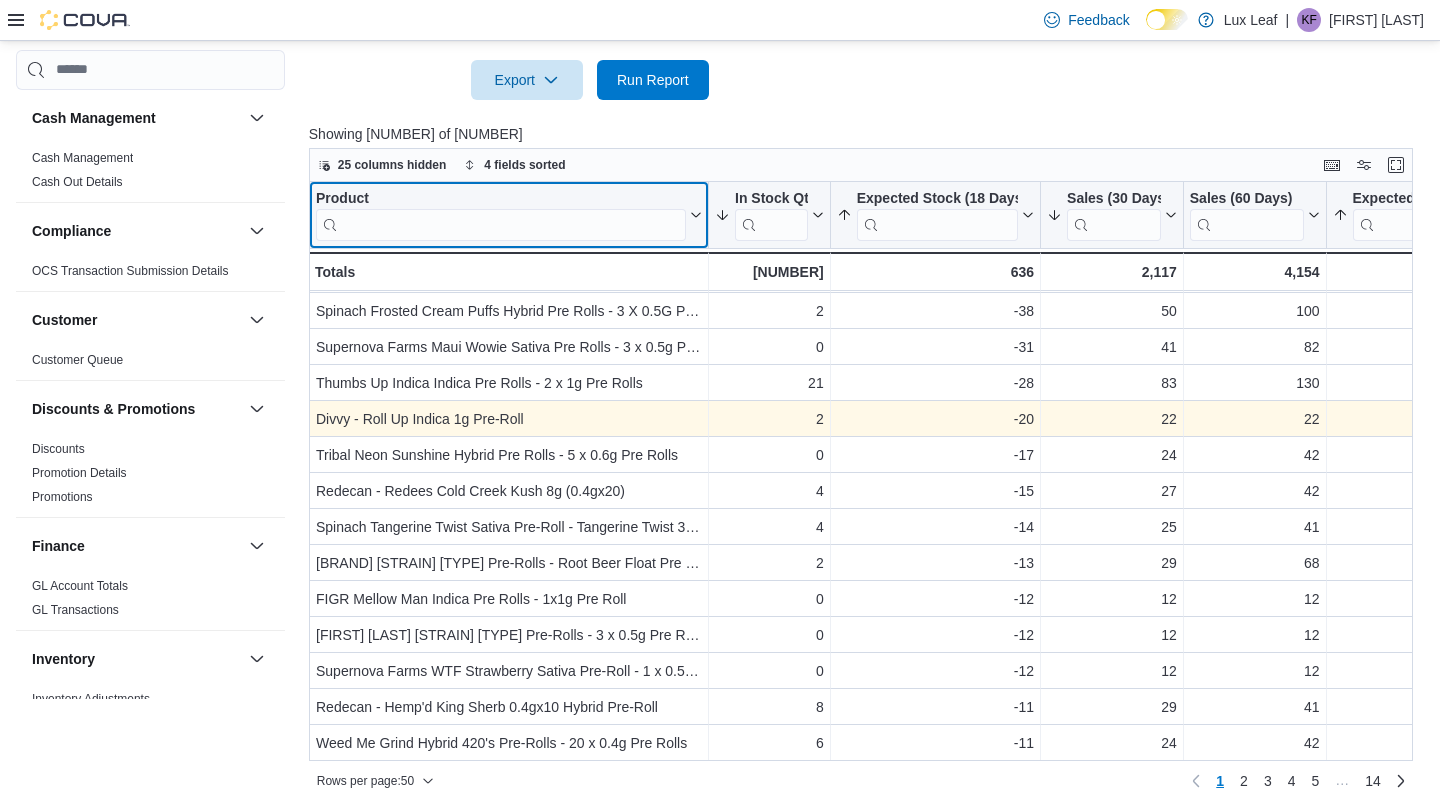 scroll, scrollTop: 72, scrollLeft: 0, axis: vertical 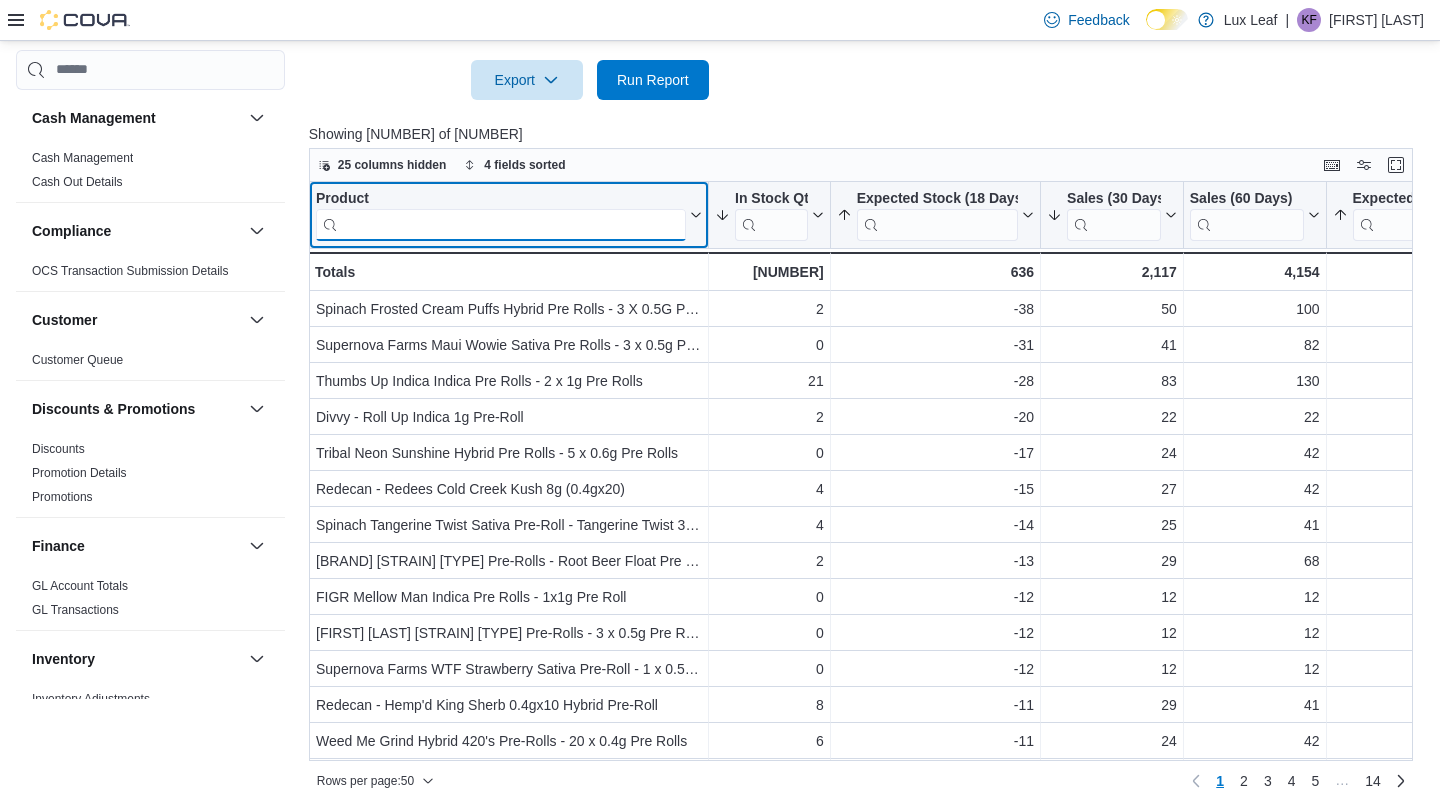 click at bounding box center [501, 224] 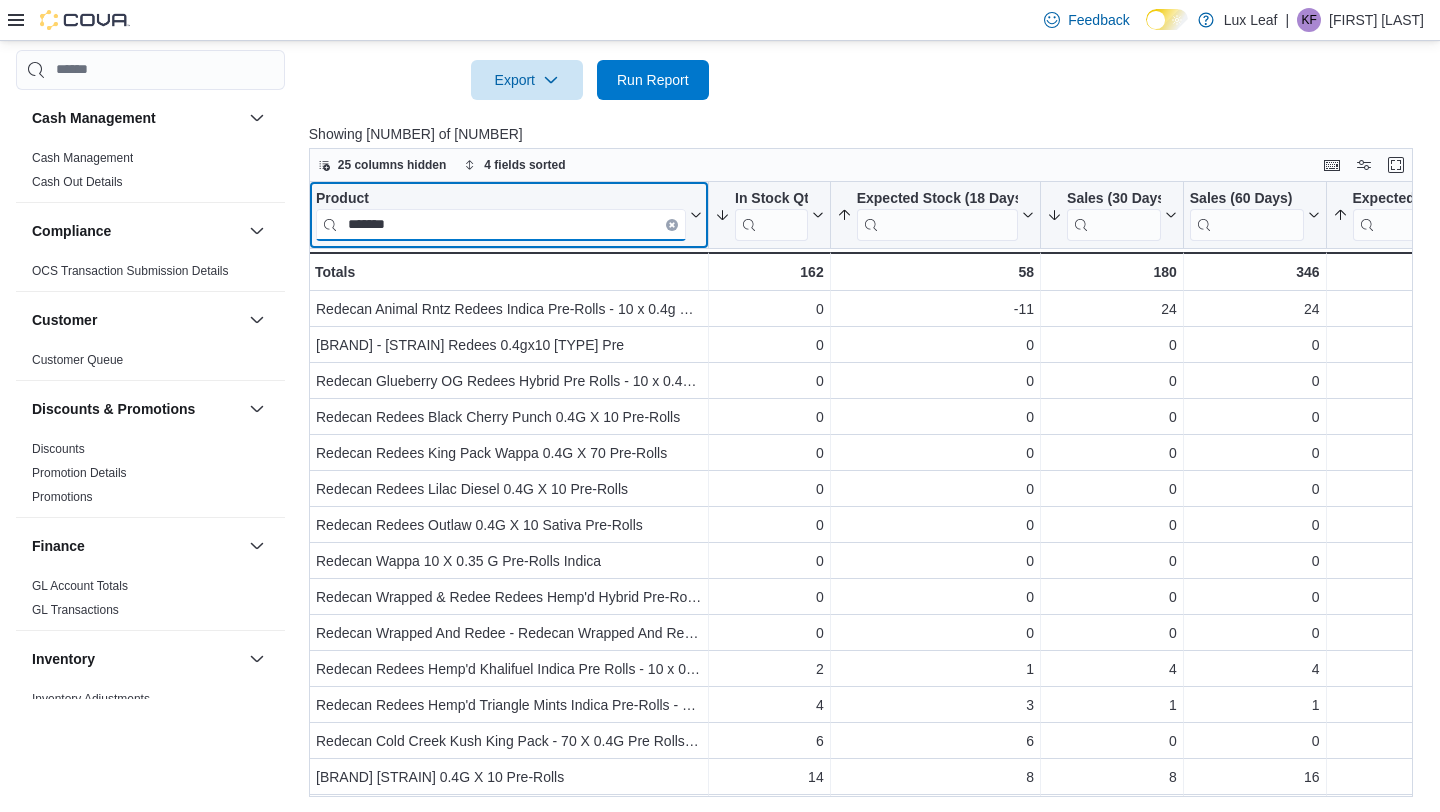type on "*******" 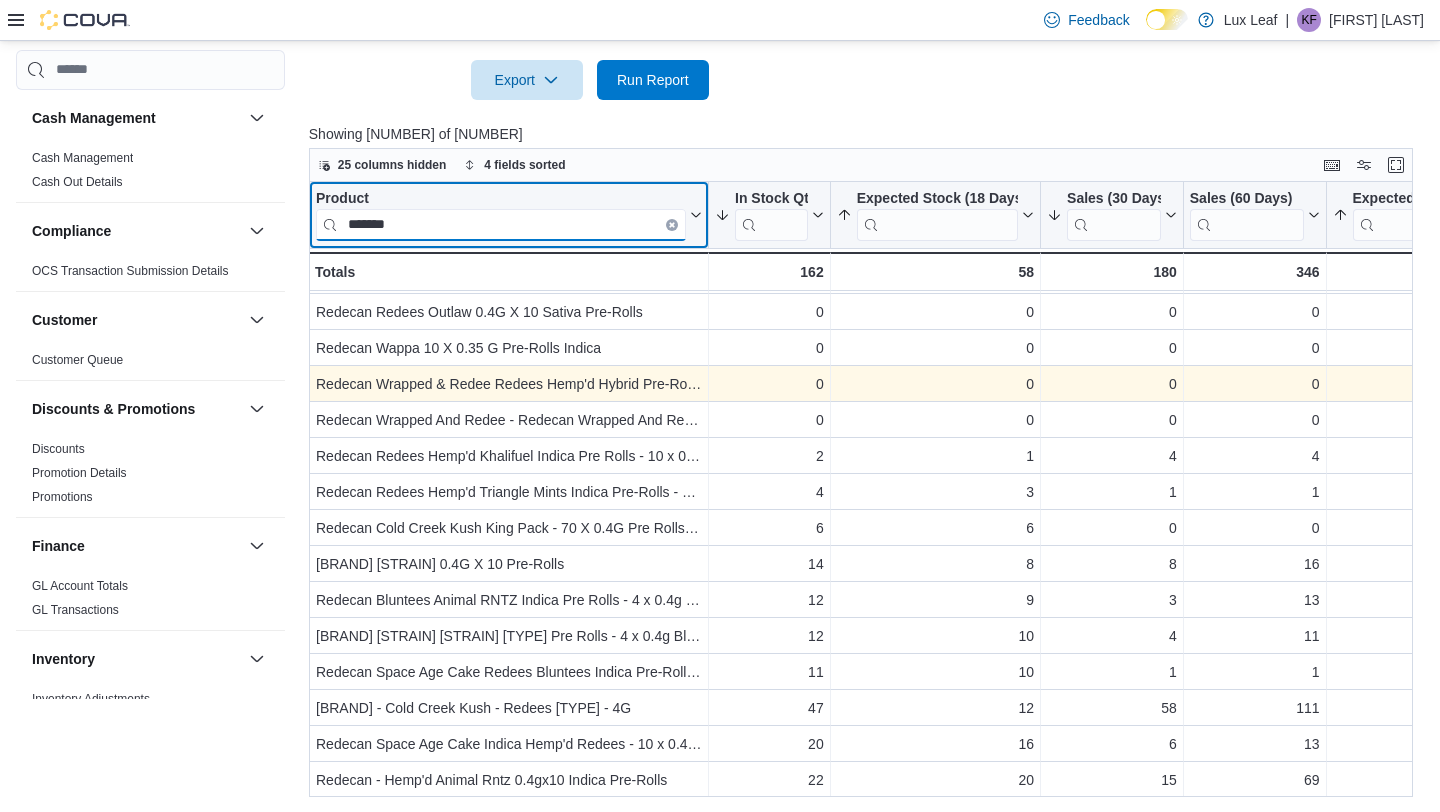 scroll, scrollTop: 0, scrollLeft: 0, axis: both 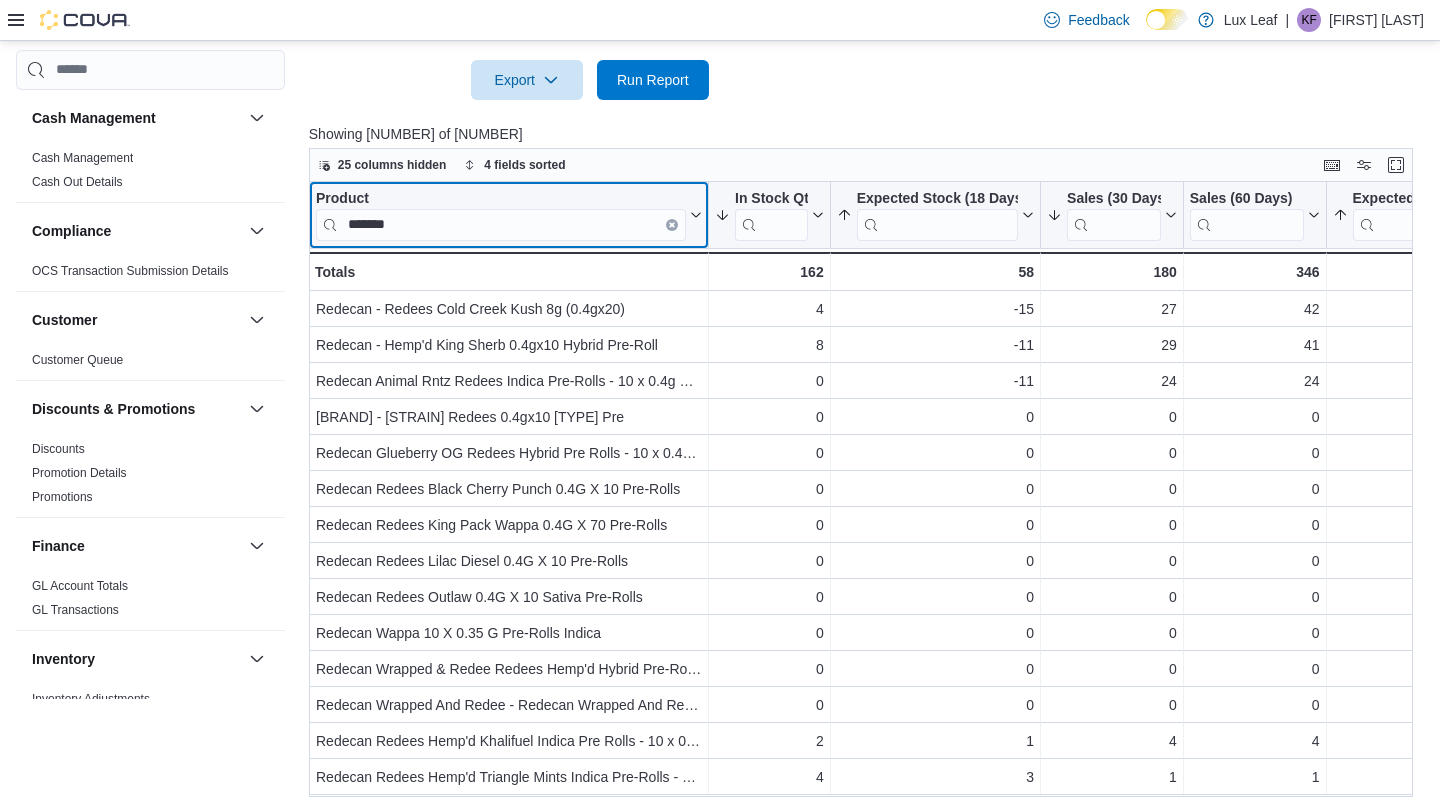 click 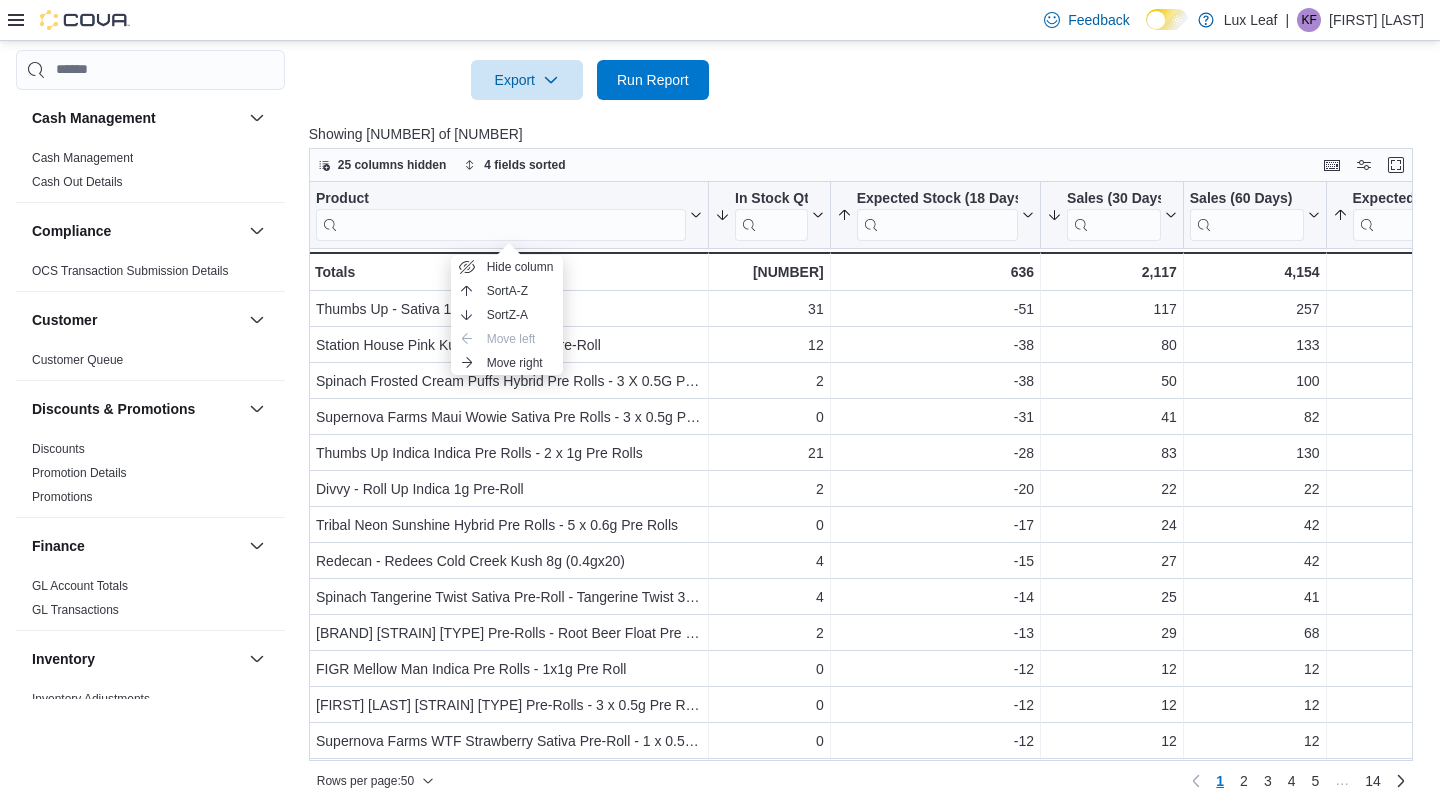 click on "Showing [NUMBER] of [NUMBER]" at bounding box center (866, 134) 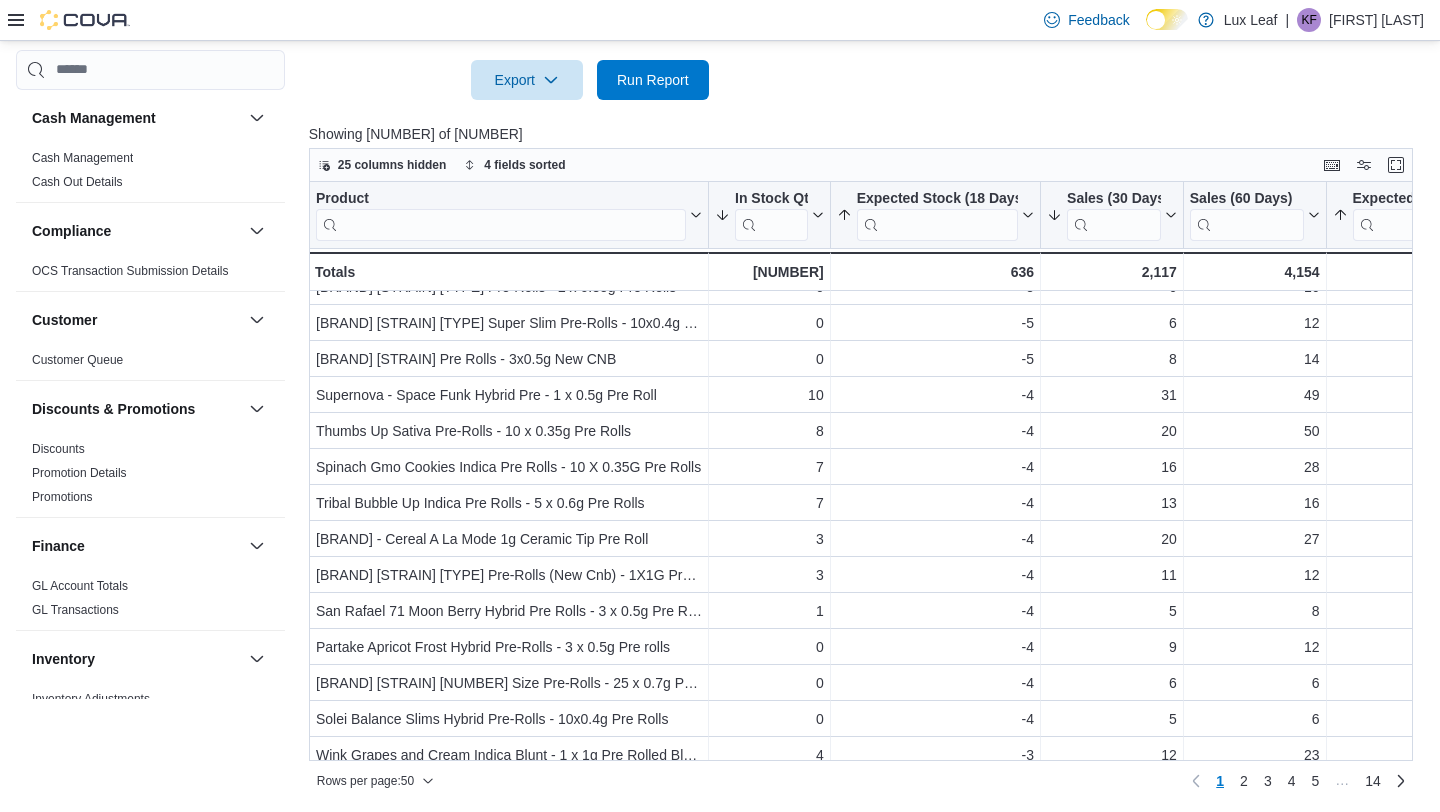 scroll, scrollTop: 1329, scrollLeft: 0, axis: vertical 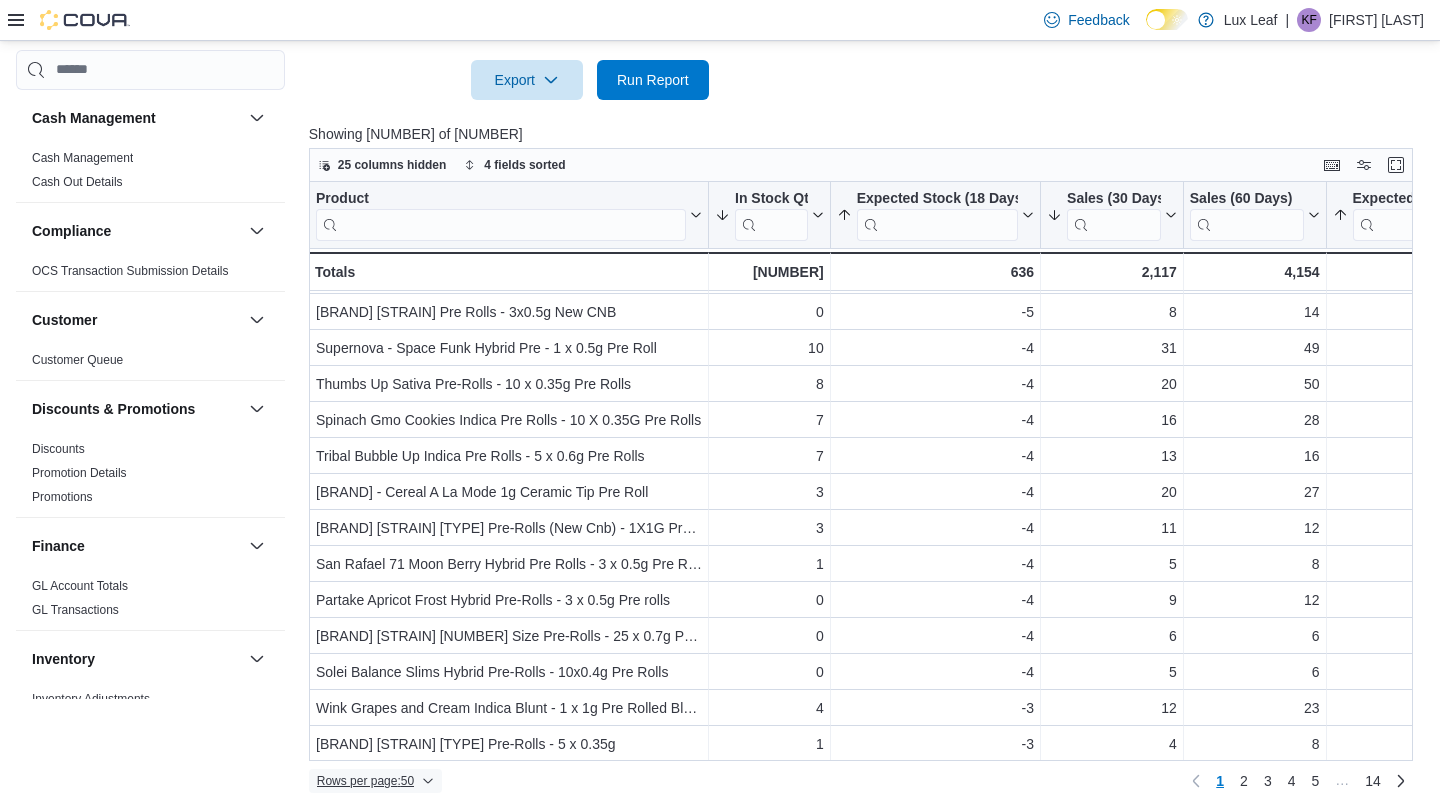 click on "Rows per page :  50" at bounding box center (365, 781) 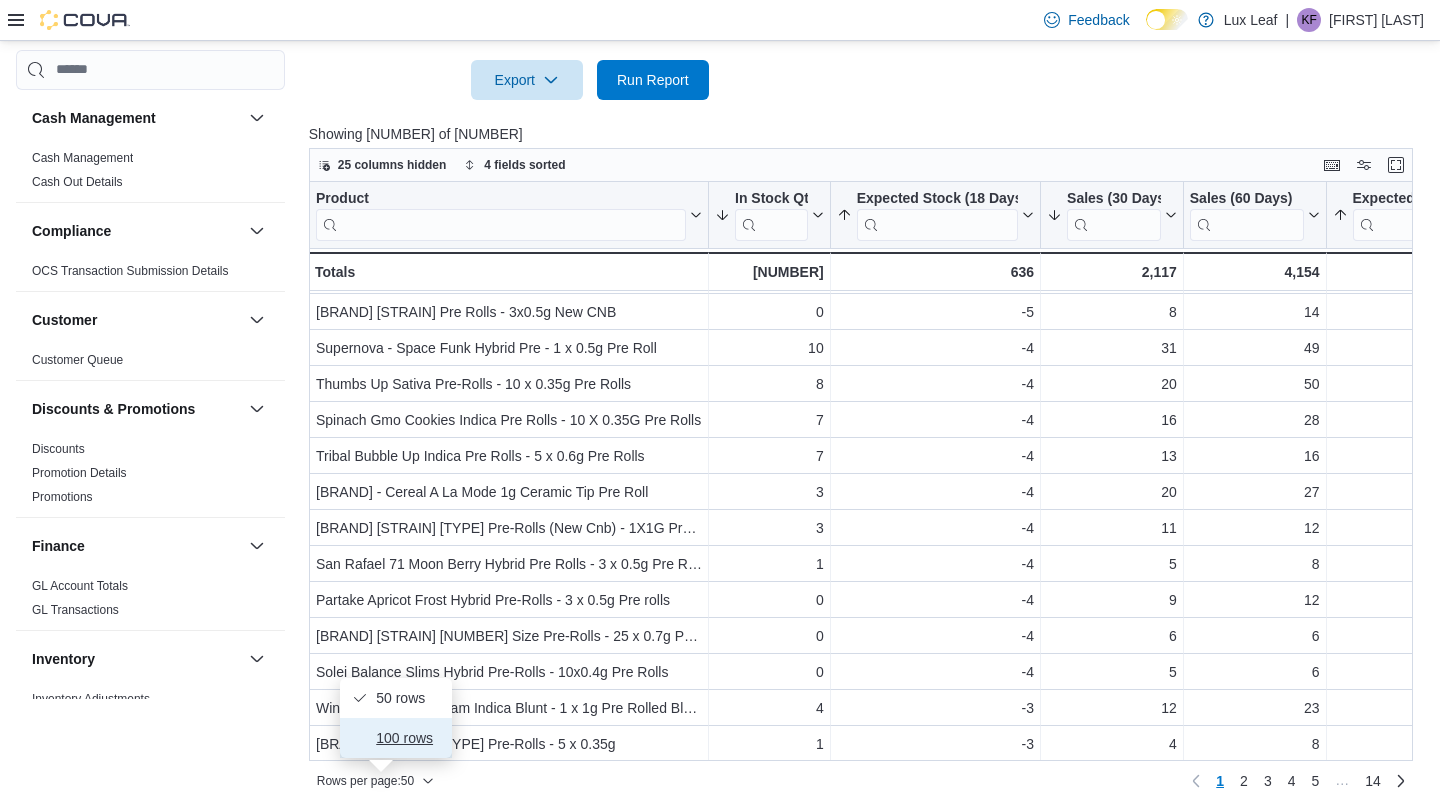 click on "100 rows" at bounding box center (408, 738) 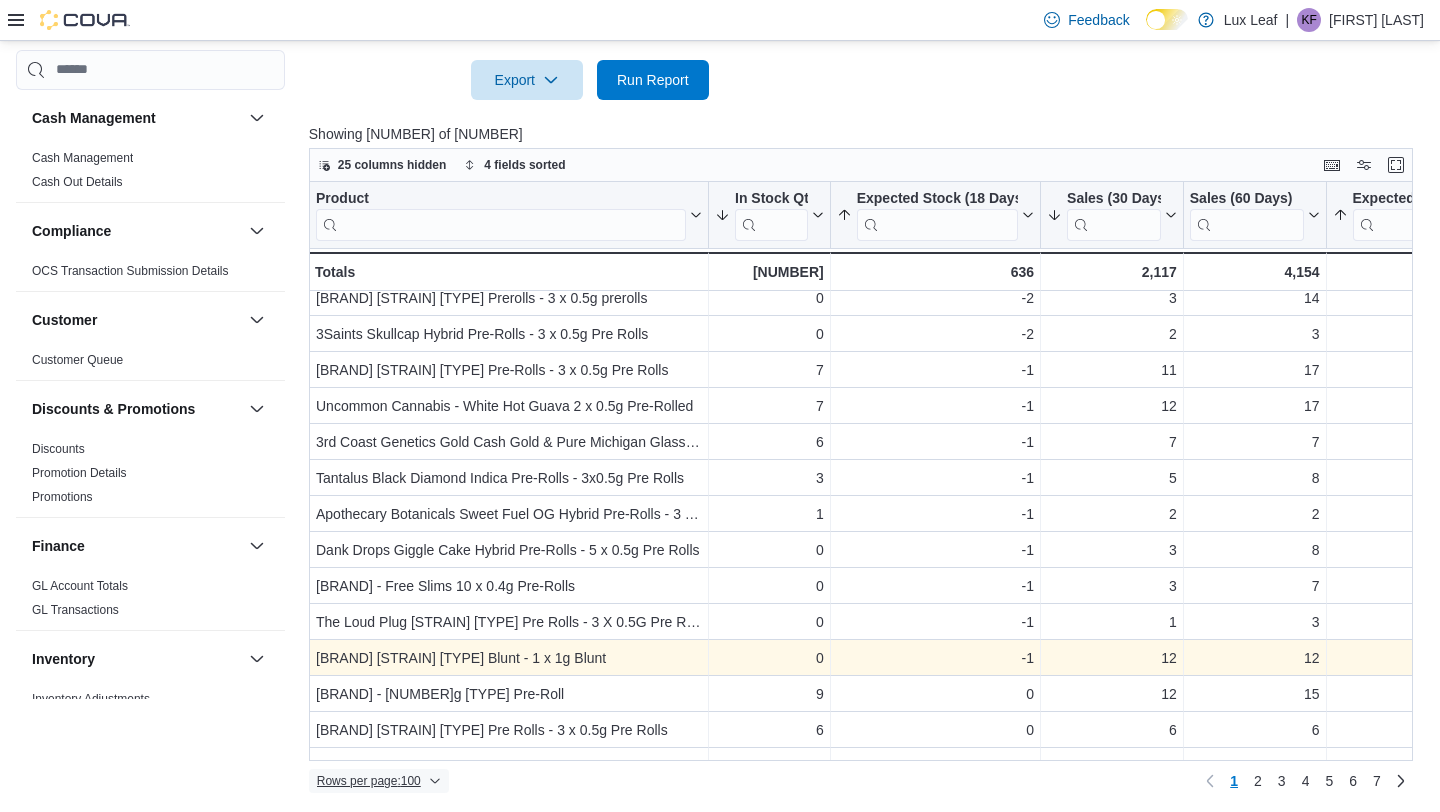 scroll, scrollTop: 2208, scrollLeft: 0, axis: vertical 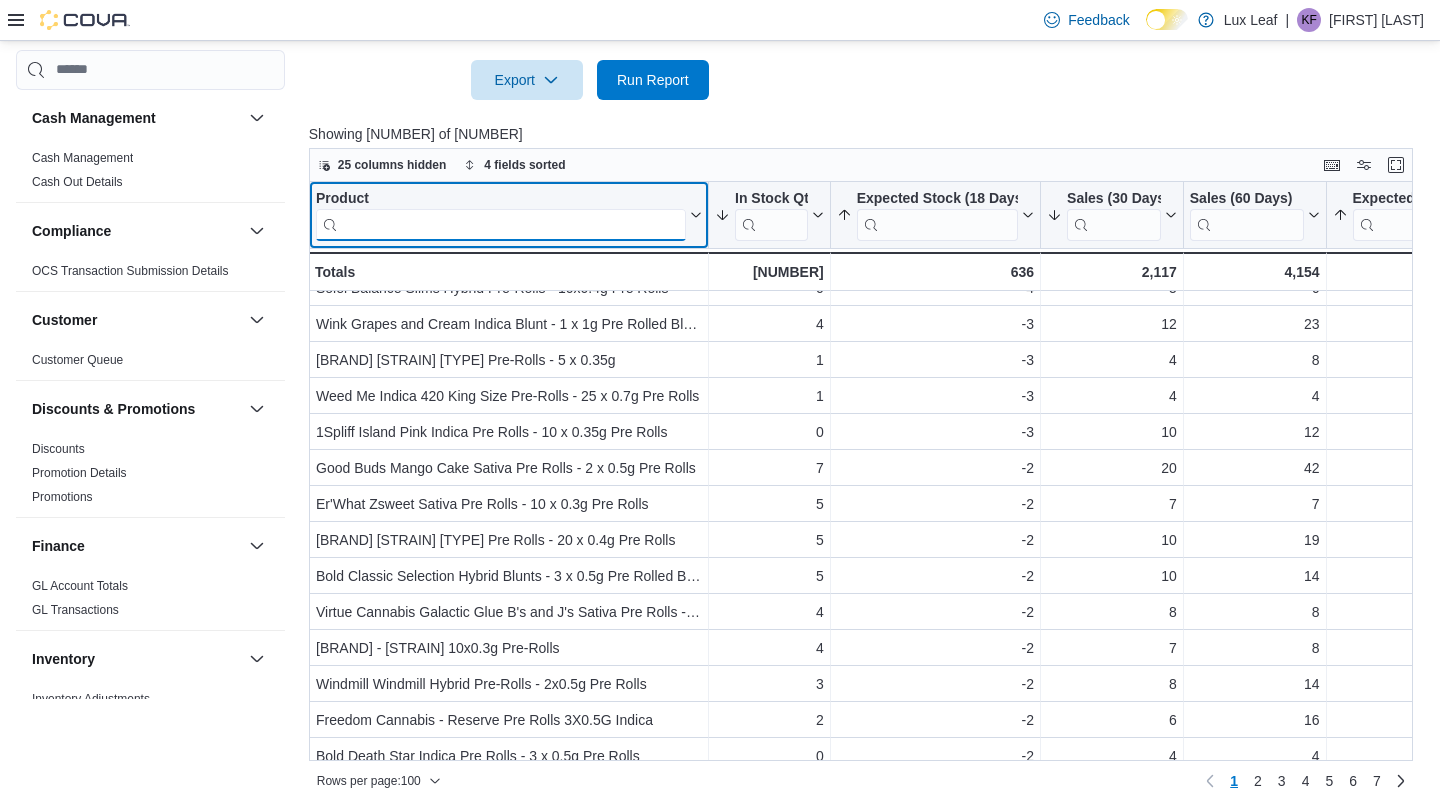 click at bounding box center (501, 224) 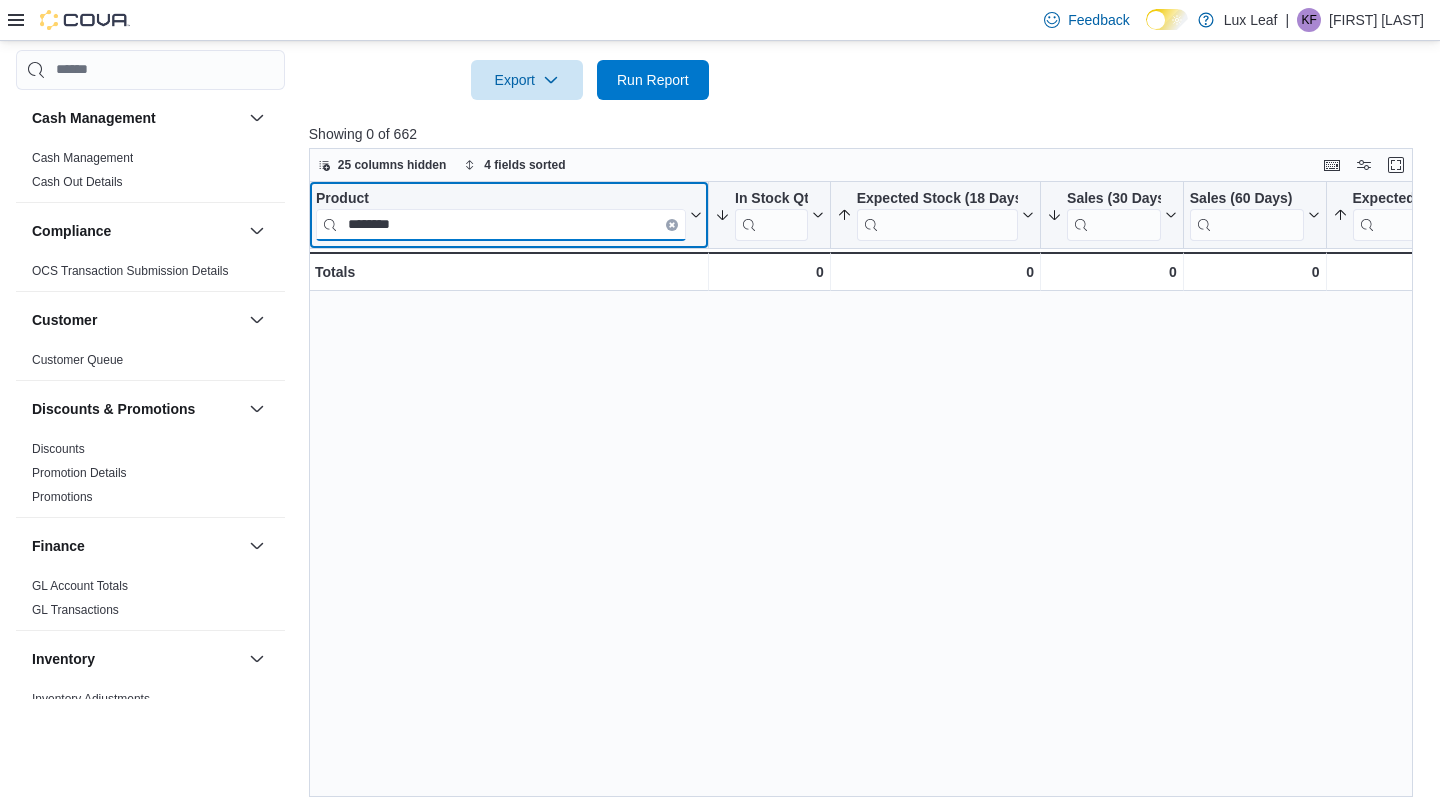 scroll, scrollTop: 0, scrollLeft: 0, axis: both 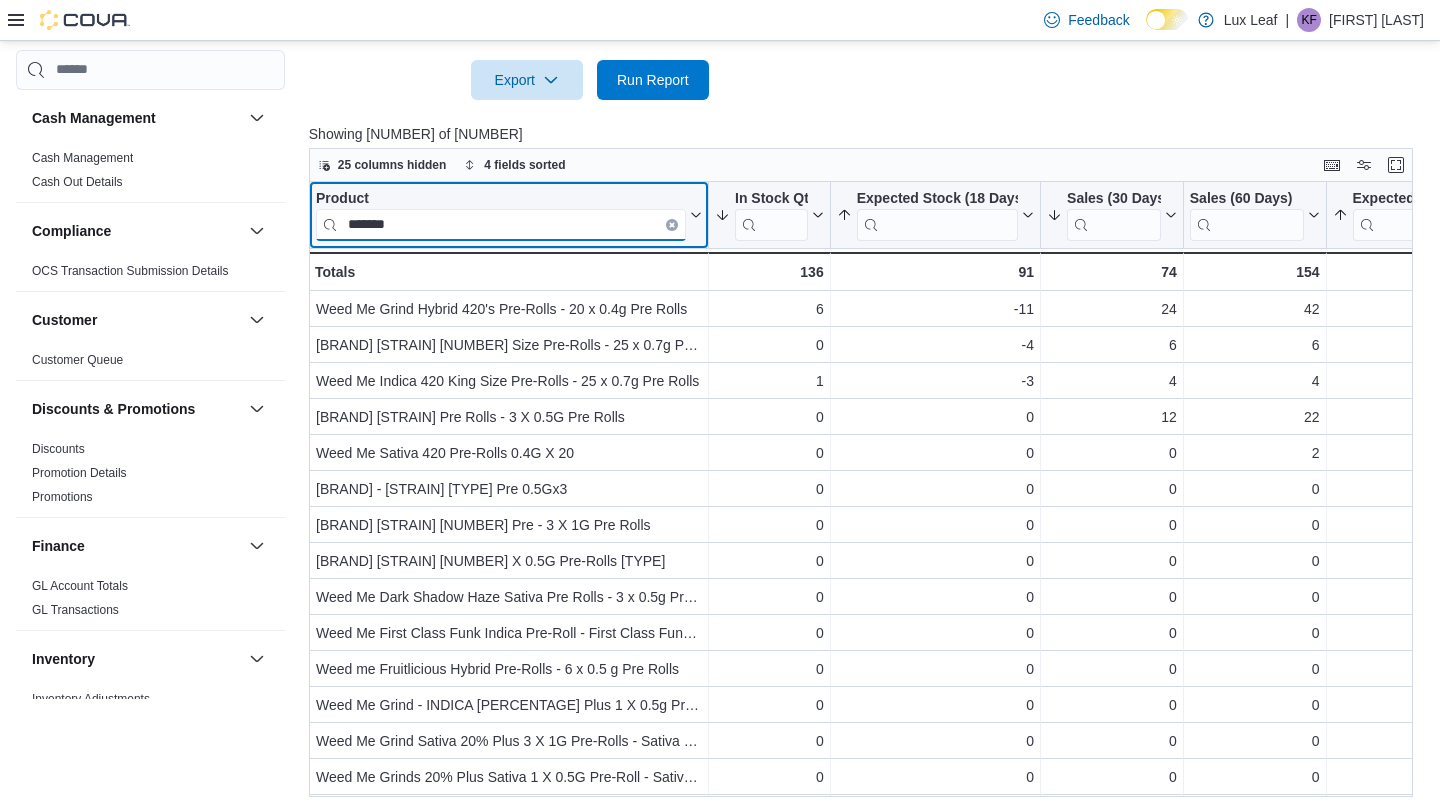type on "*******" 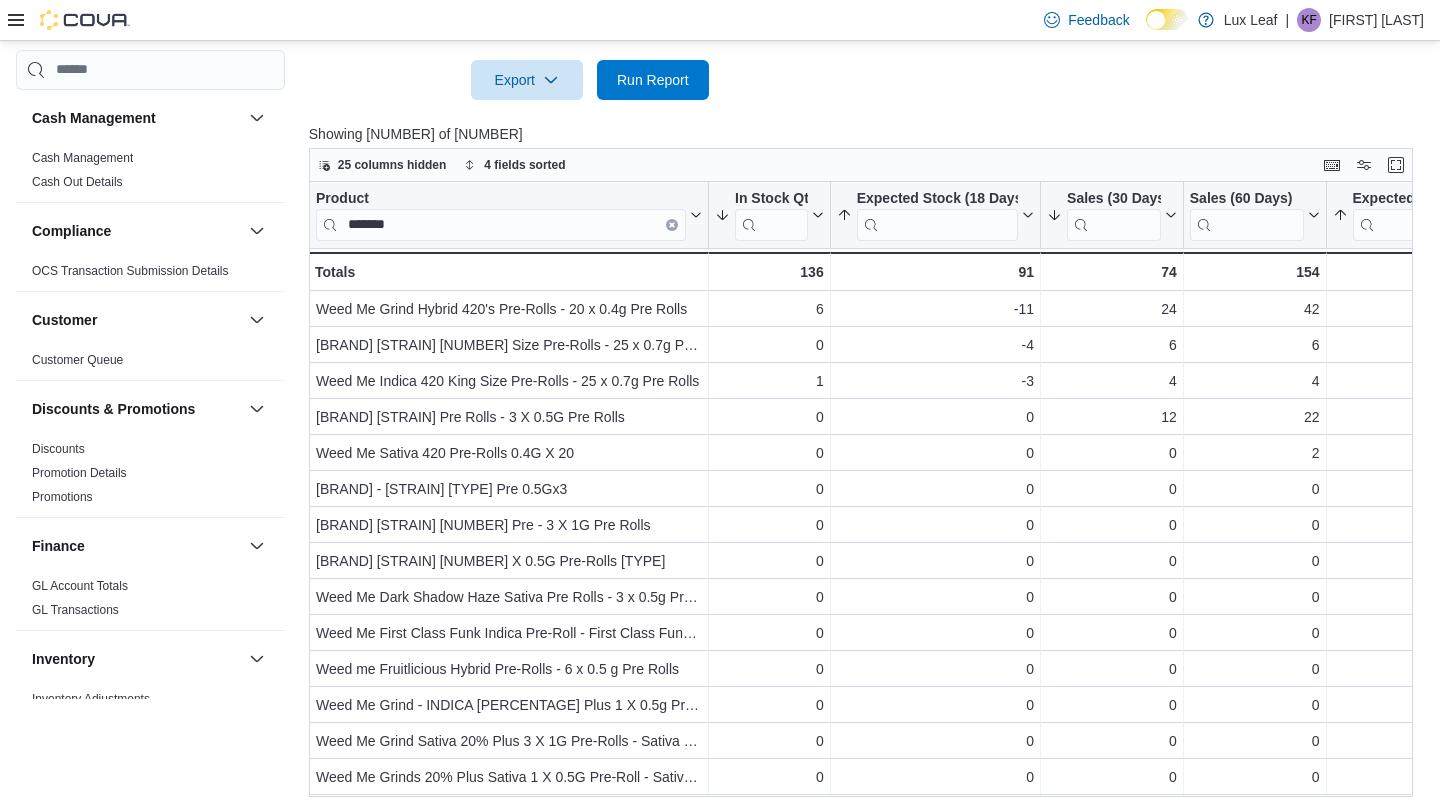 click on "25 columns hidden 4 fields sorted" at bounding box center [861, 165] 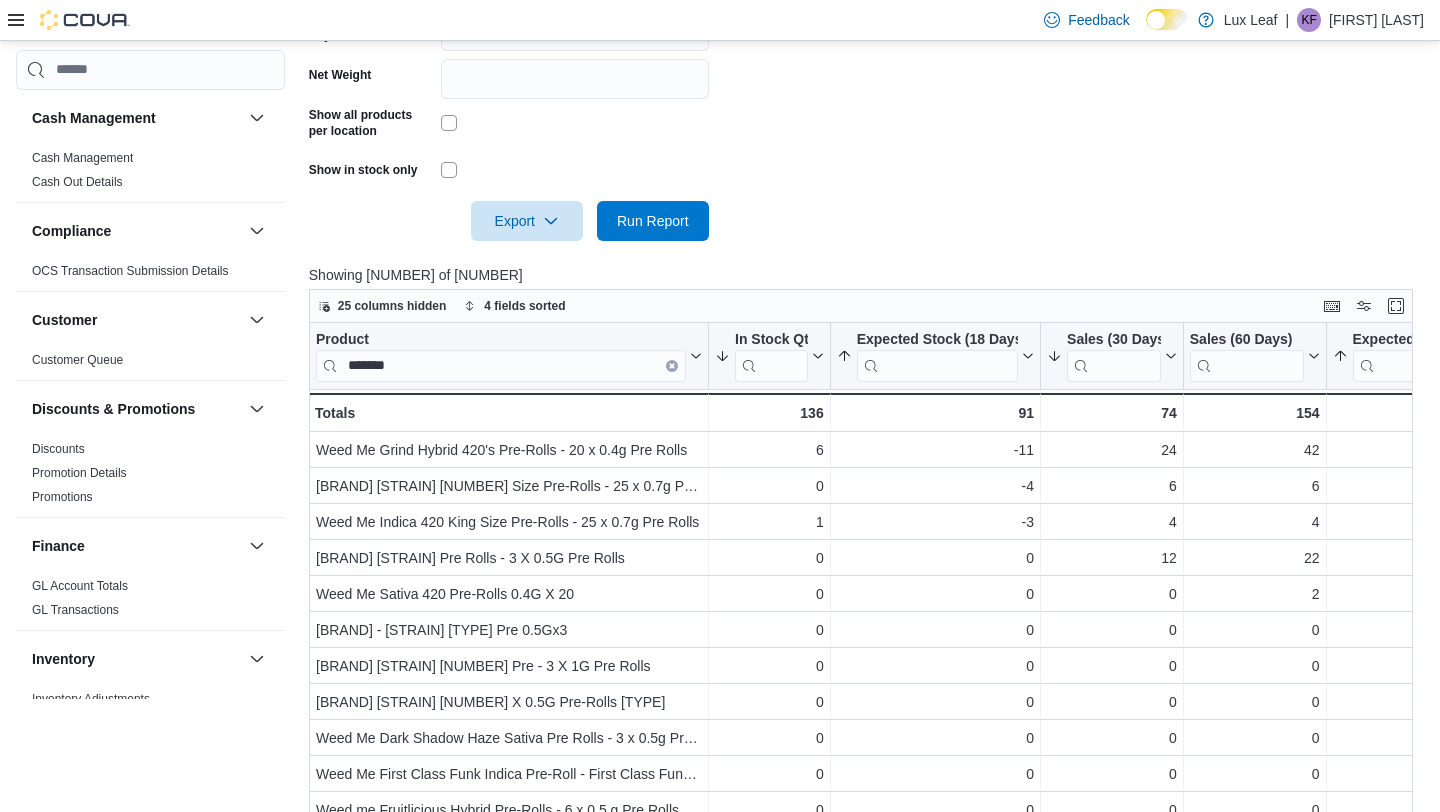 scroll, scrollTop: 623, scrollLeft: 0, axis: vertical 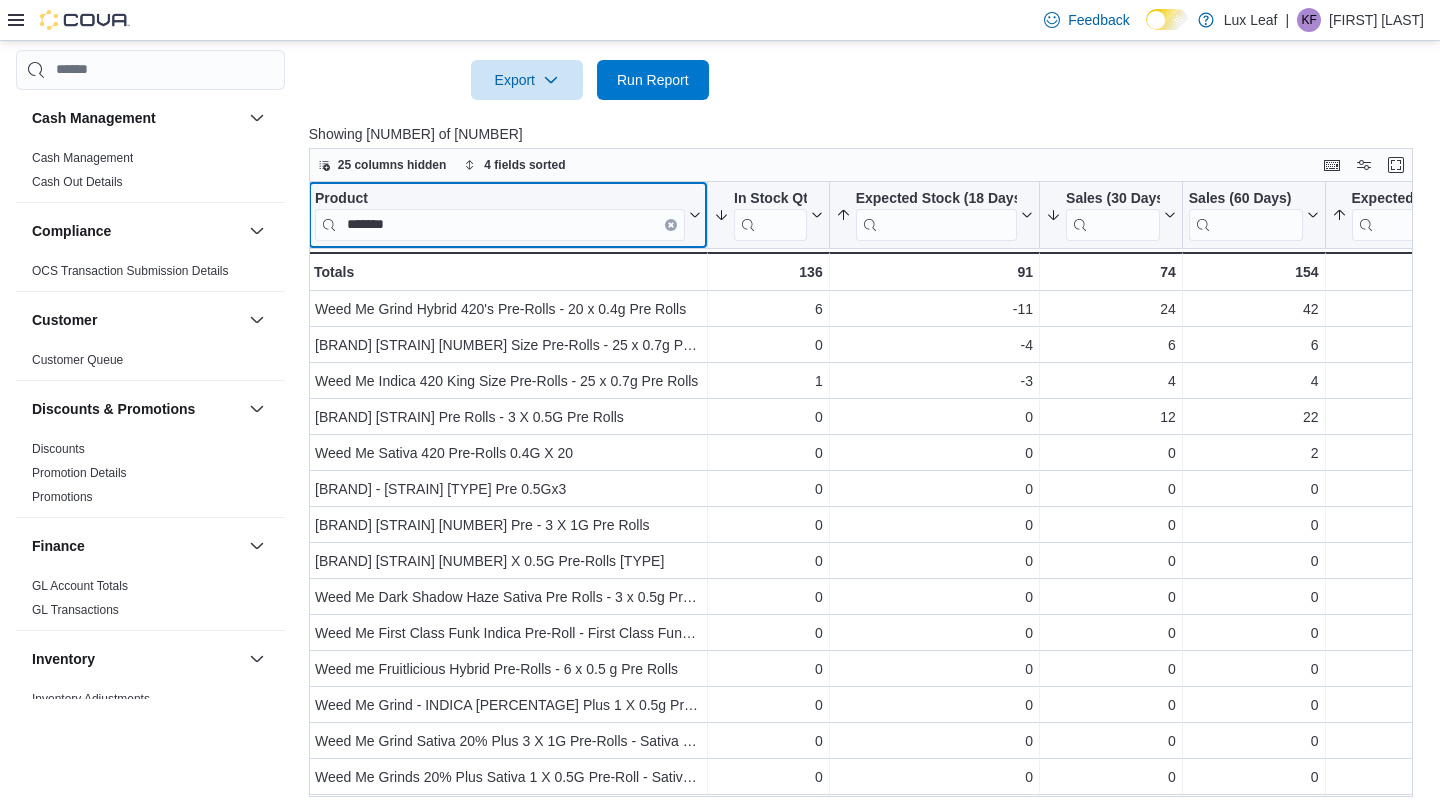 click at bounding box center (671, 224) 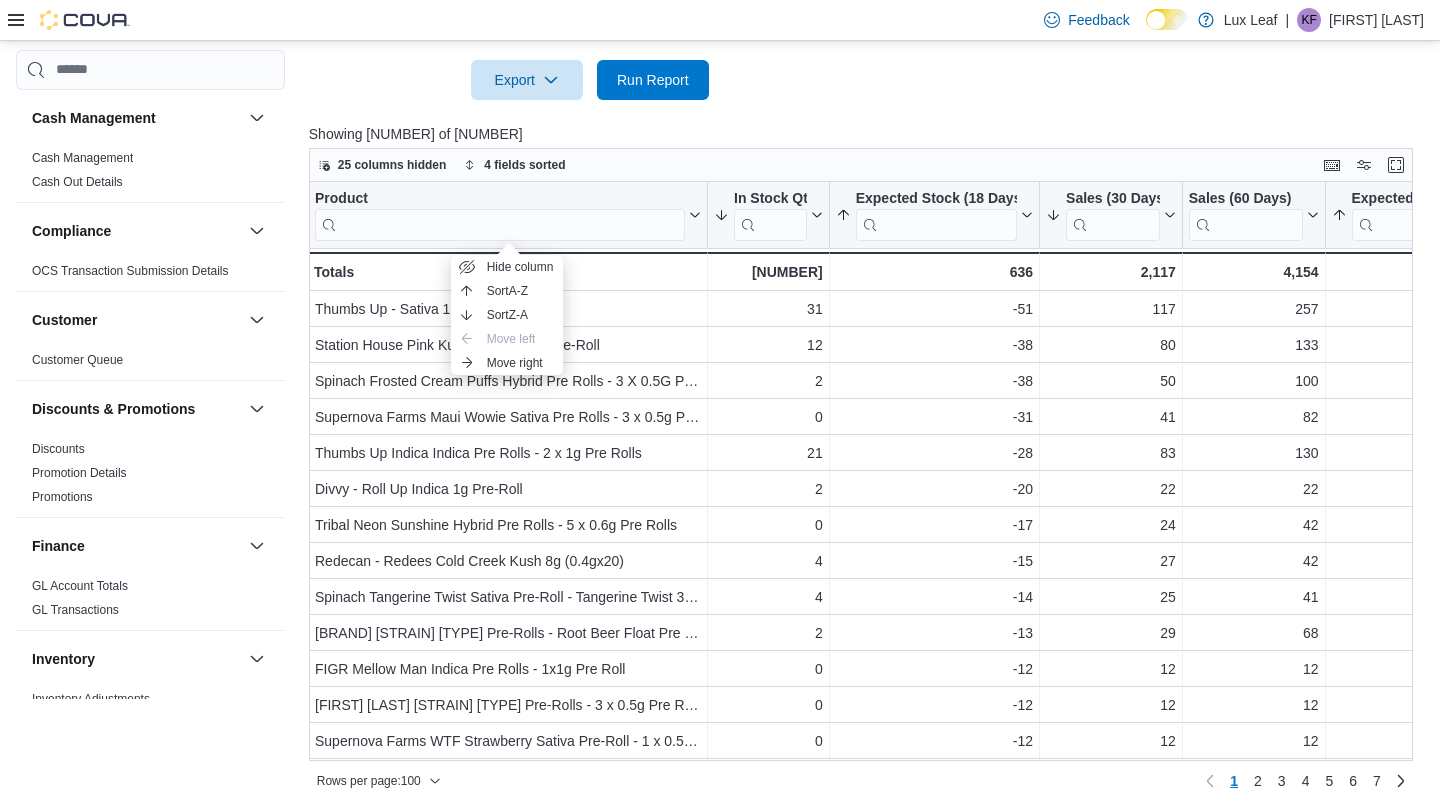 scroll, scrollTop: 0, scrollLeft: 0, axis: both 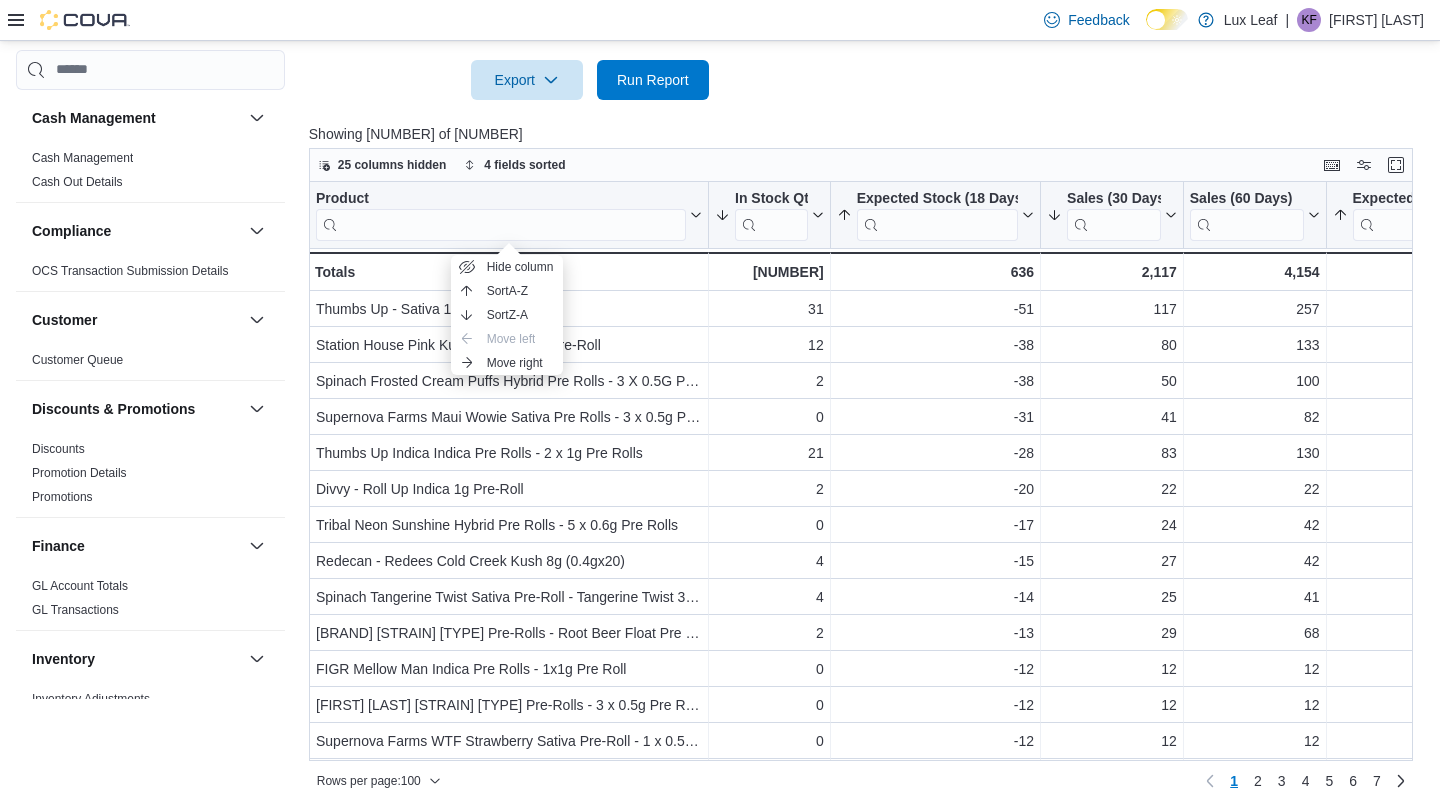 click on "Showing [NUMBER] of [NUMBER]" at bounding box center [866, 134] 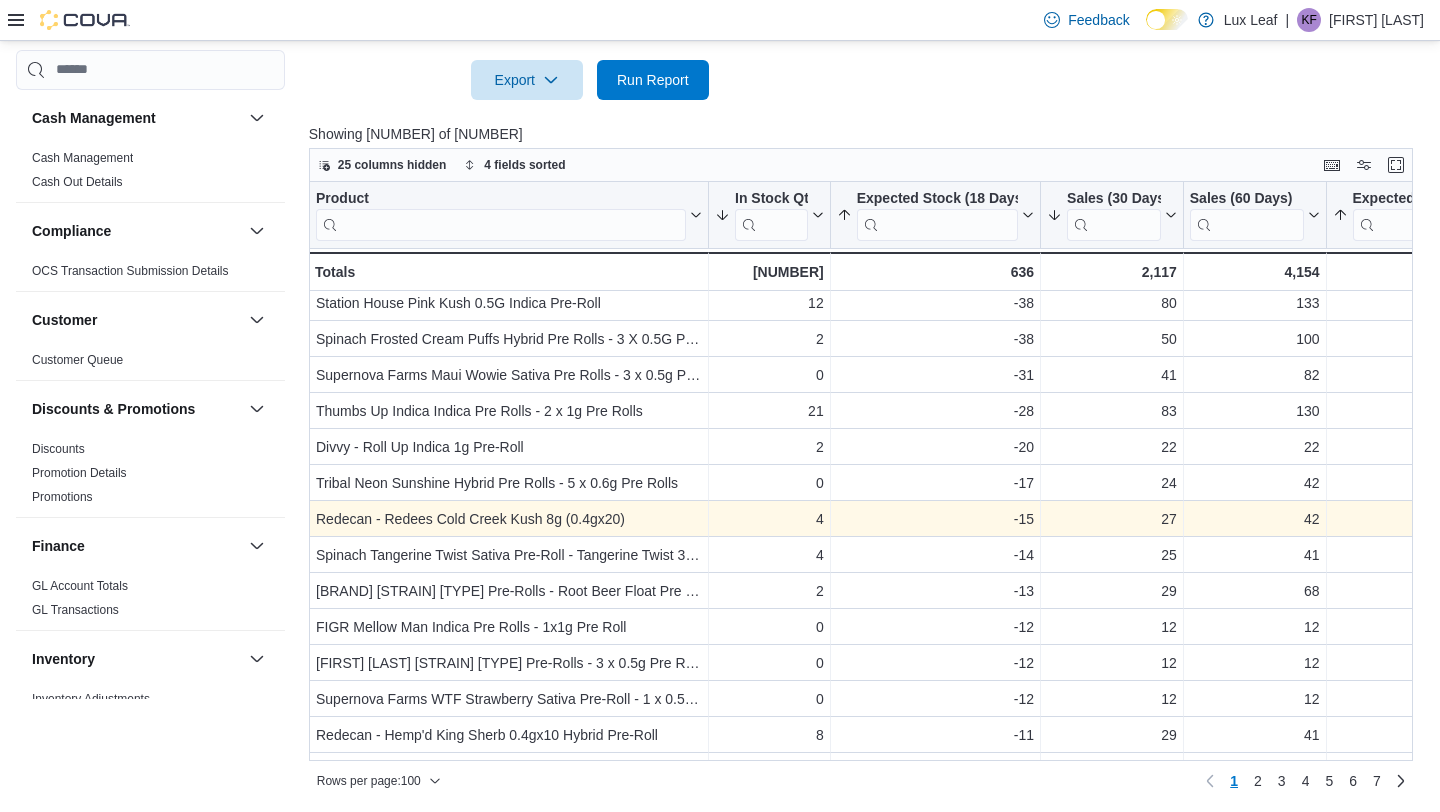 scroll, scrollTop: 105, scrollLeft: 0, axis: vertical 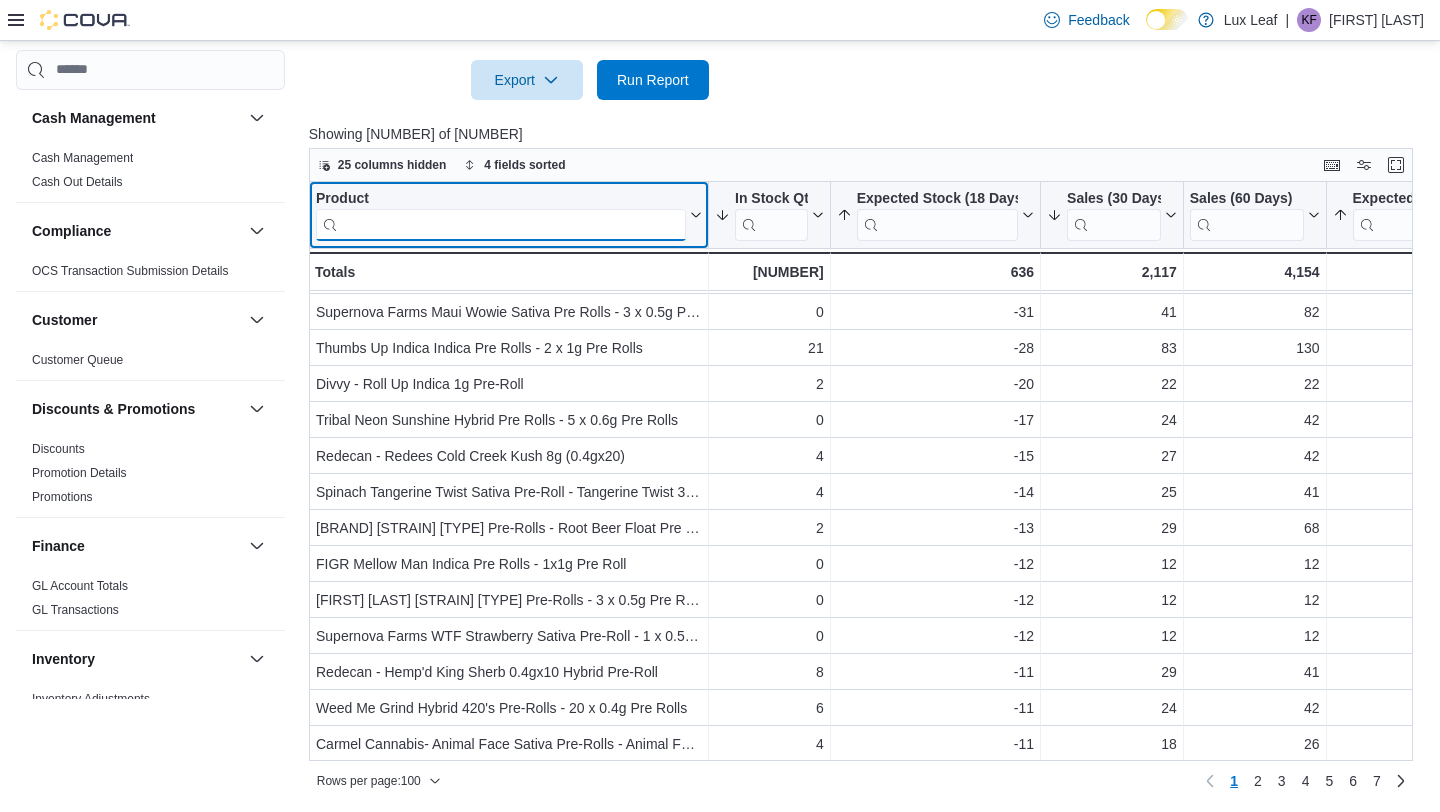 click at bounding box center (501, 224) 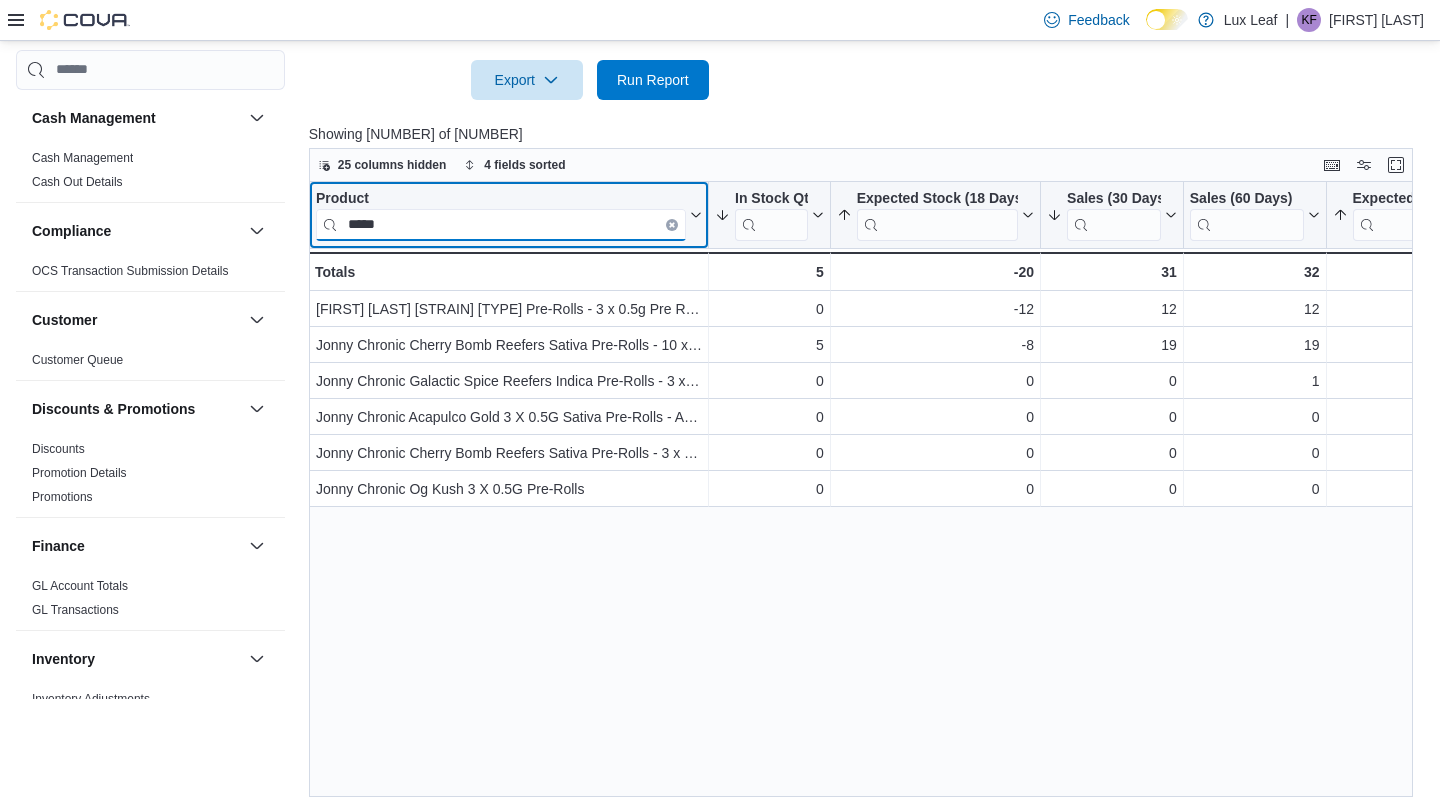 scroll, scrollTop: 0, scrollLeft: 0, axis: both 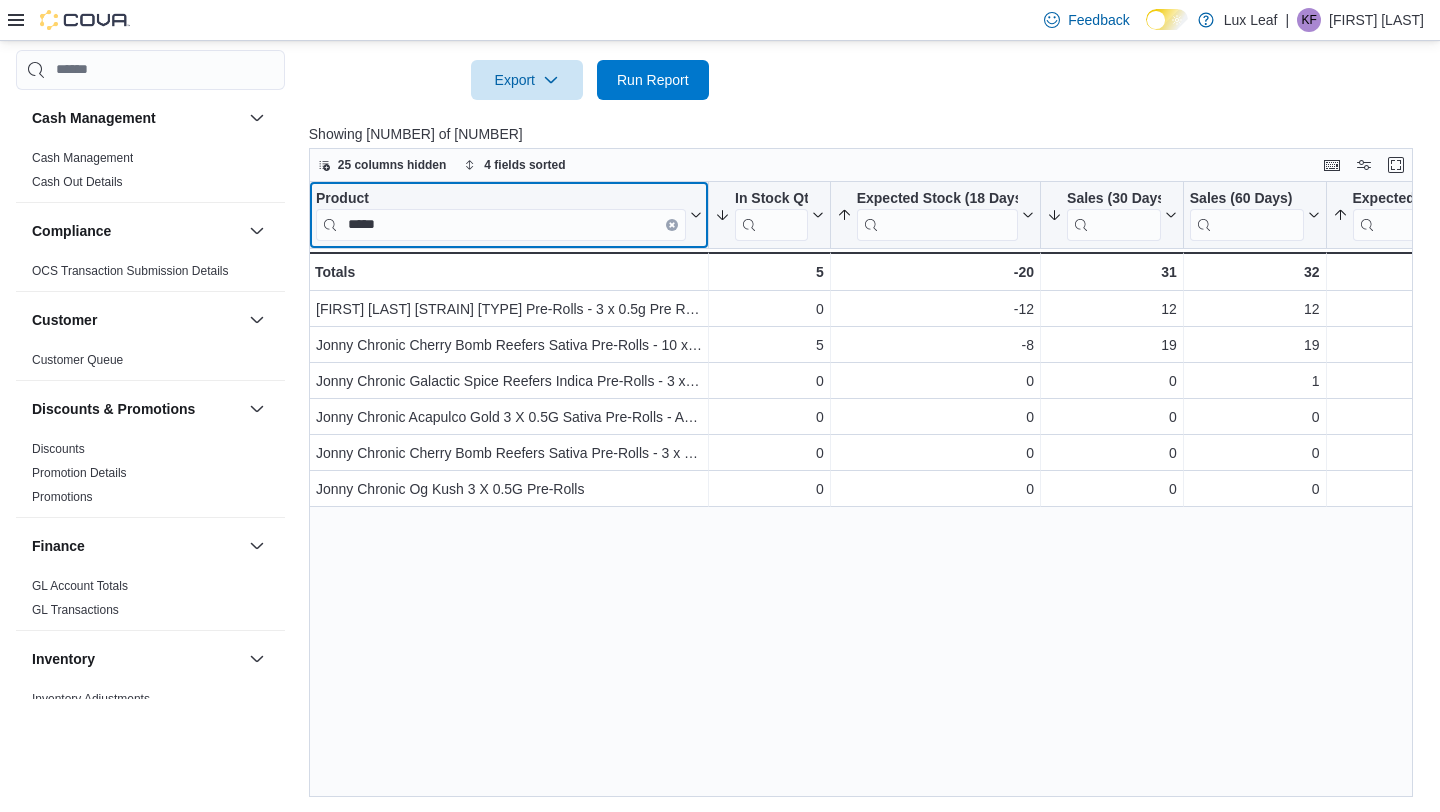 click 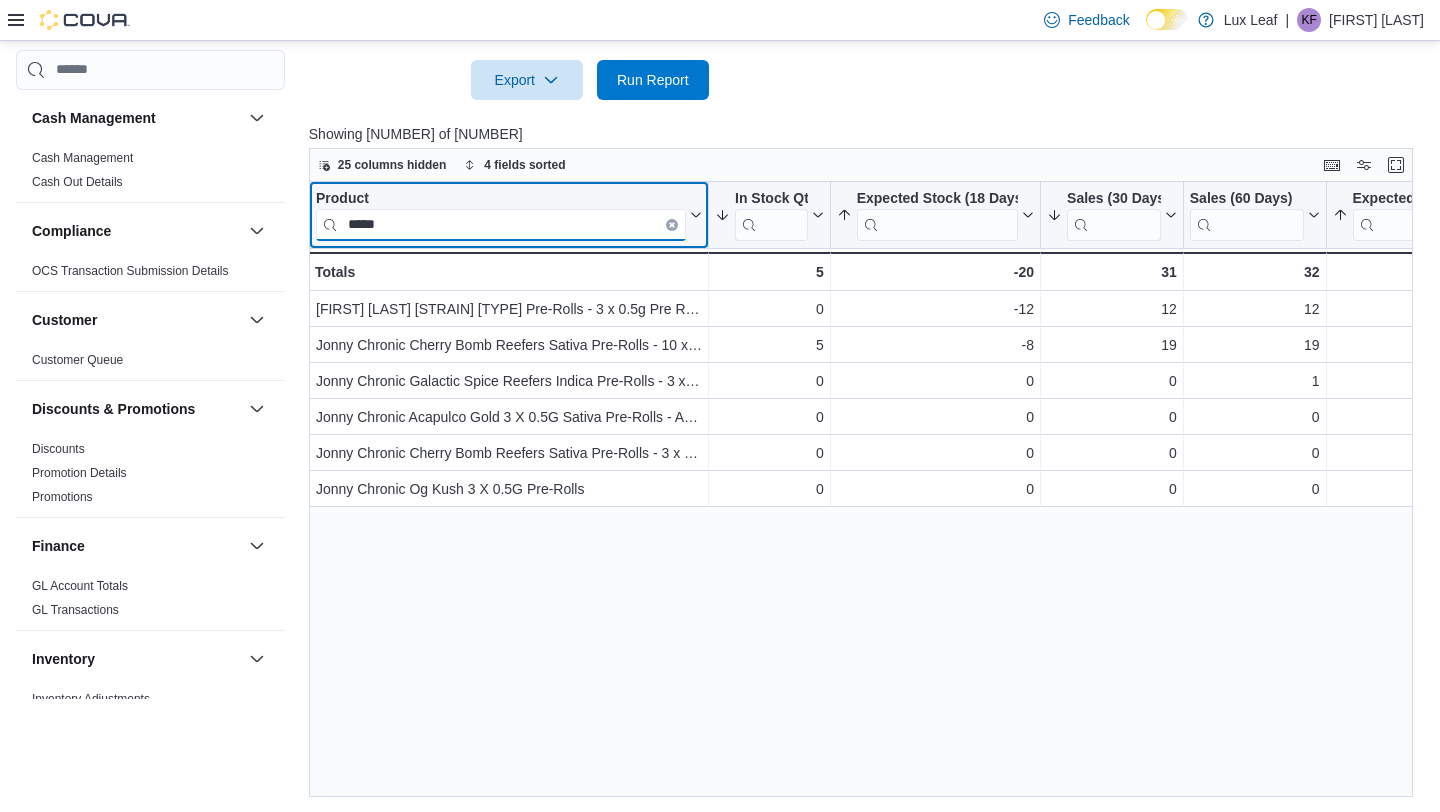 type 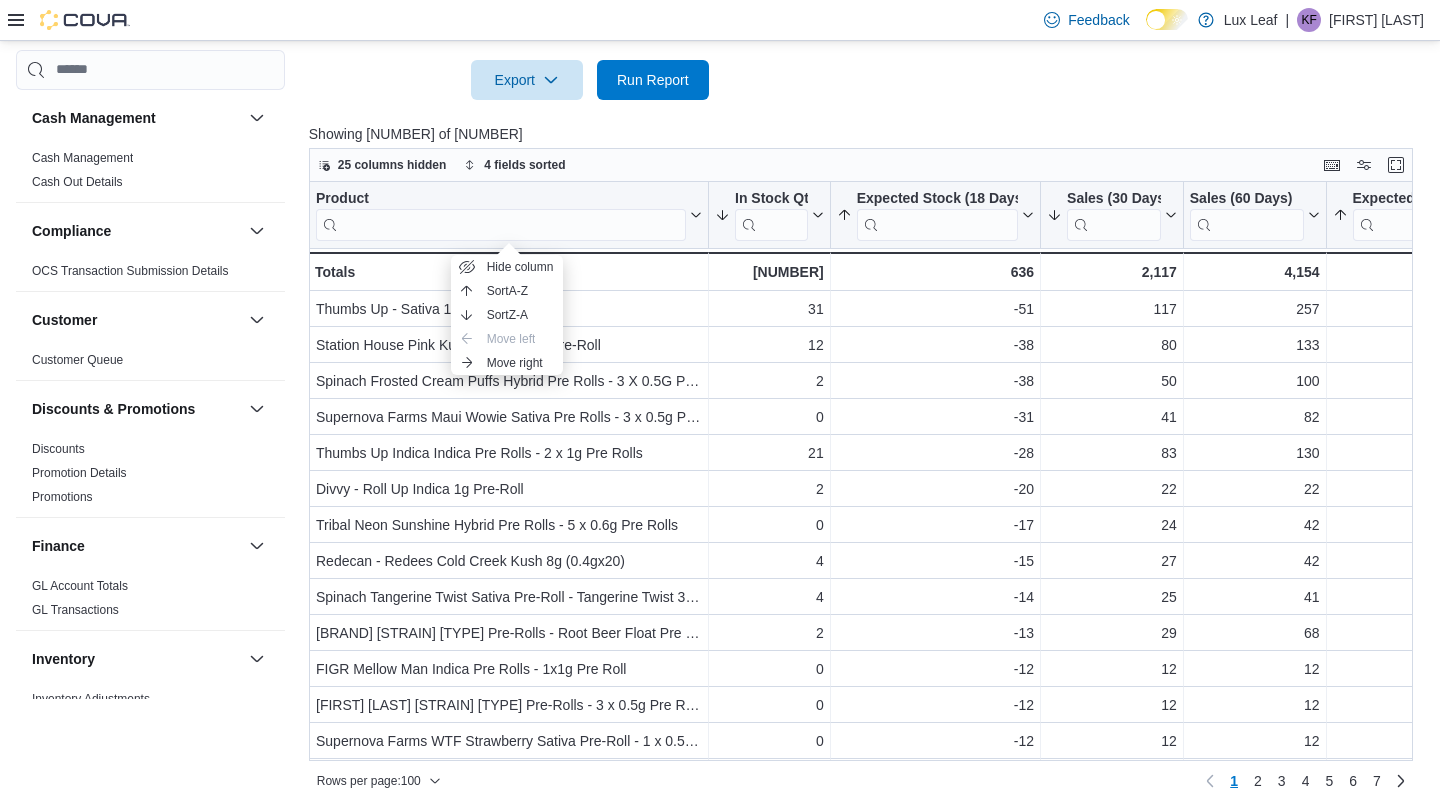click on "25 columns hidden 4 fields sorted" at bounding box center [861, 165] 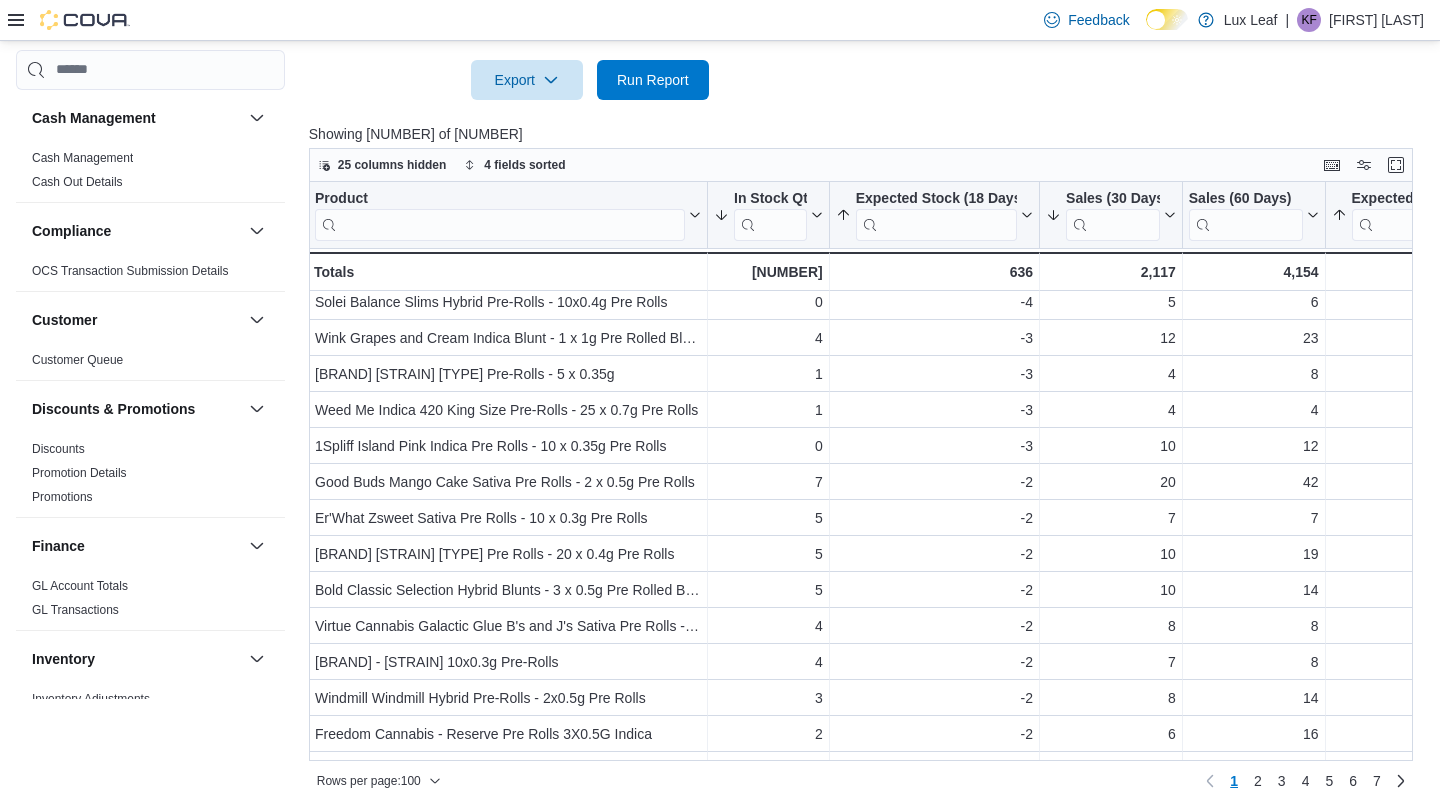 scroll, scrollTop: 1611, scrollLeft: 1, axis: both 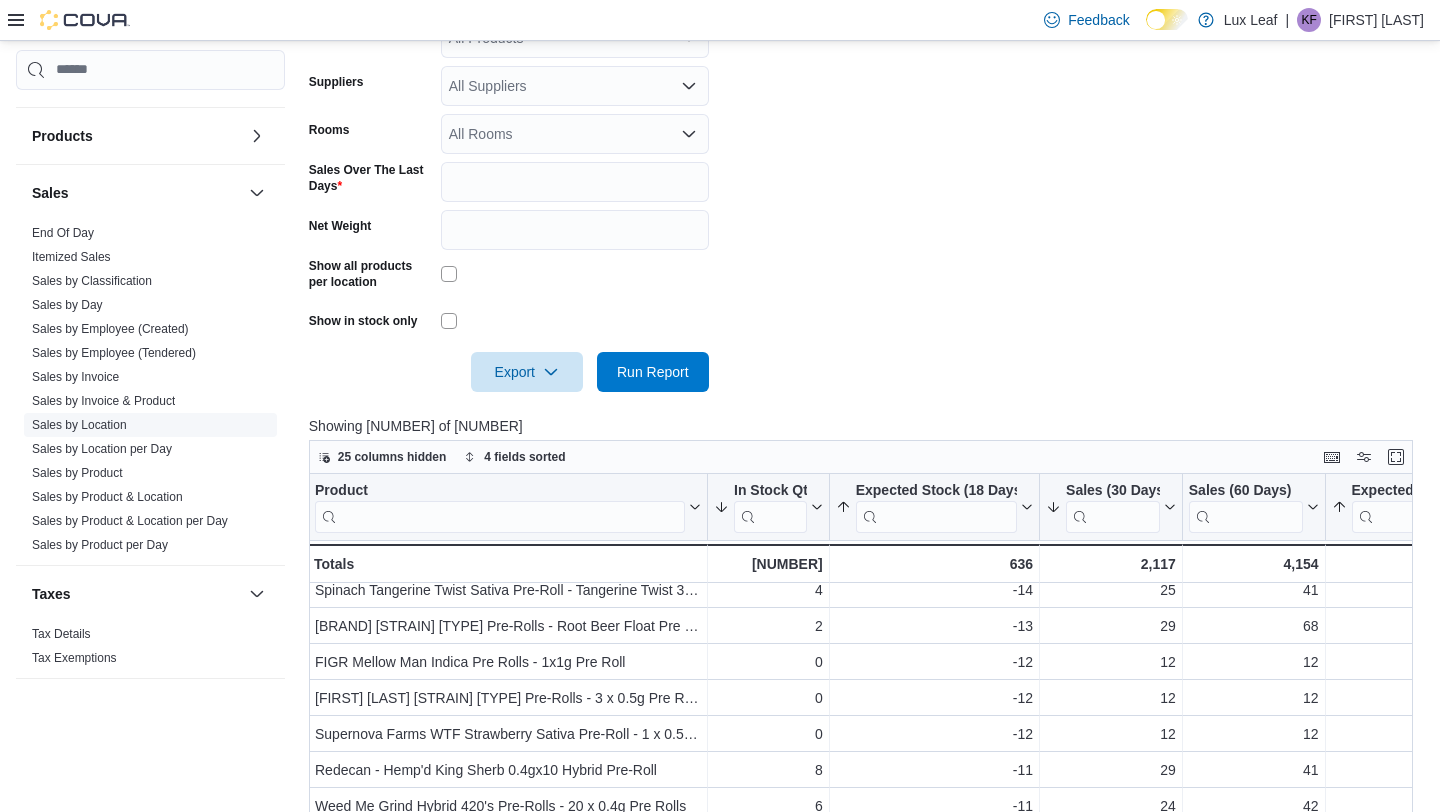 click on "Sales by Location" at bounding box center (79, 425) 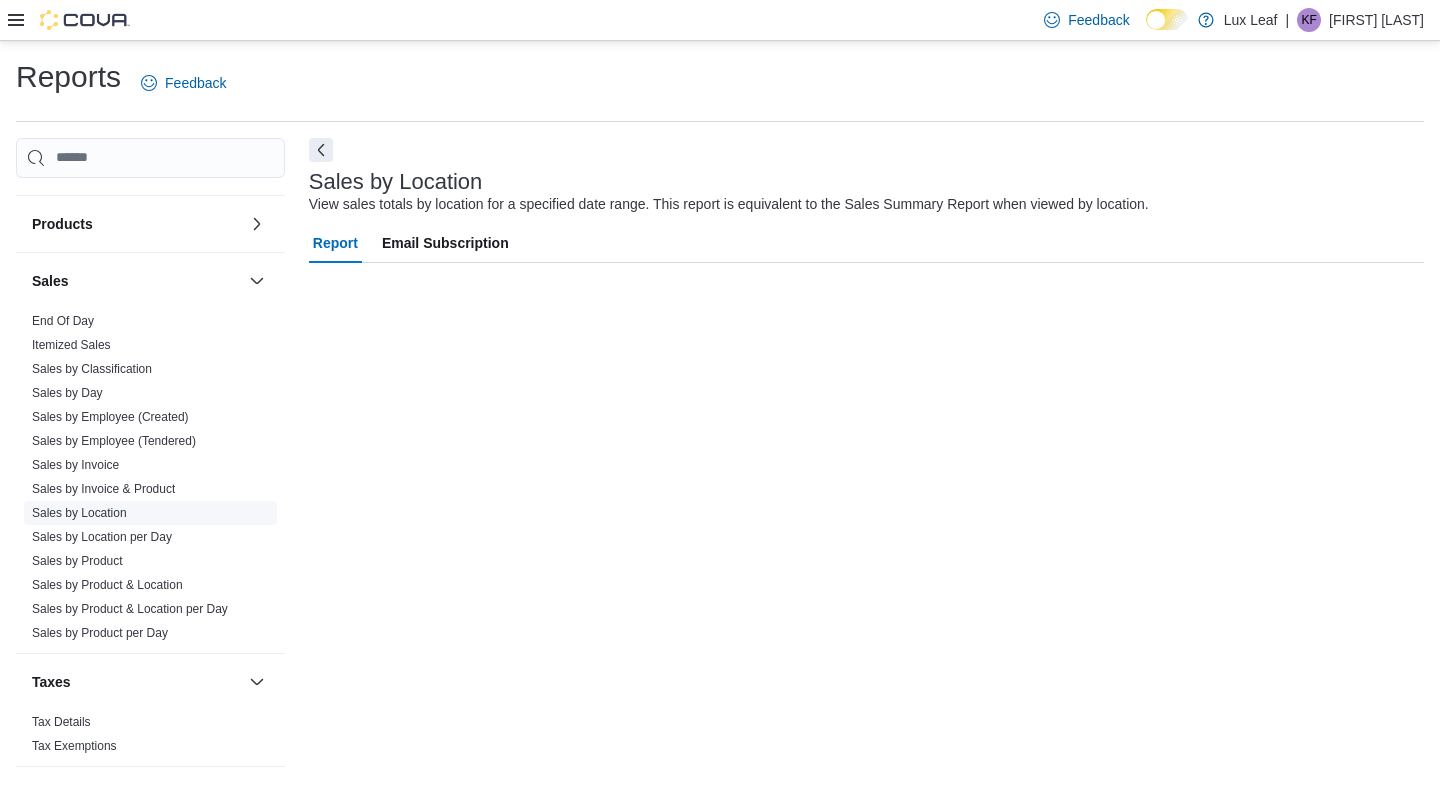 scroll, scrollTop: 0, scrollLeft: 0, axis: both 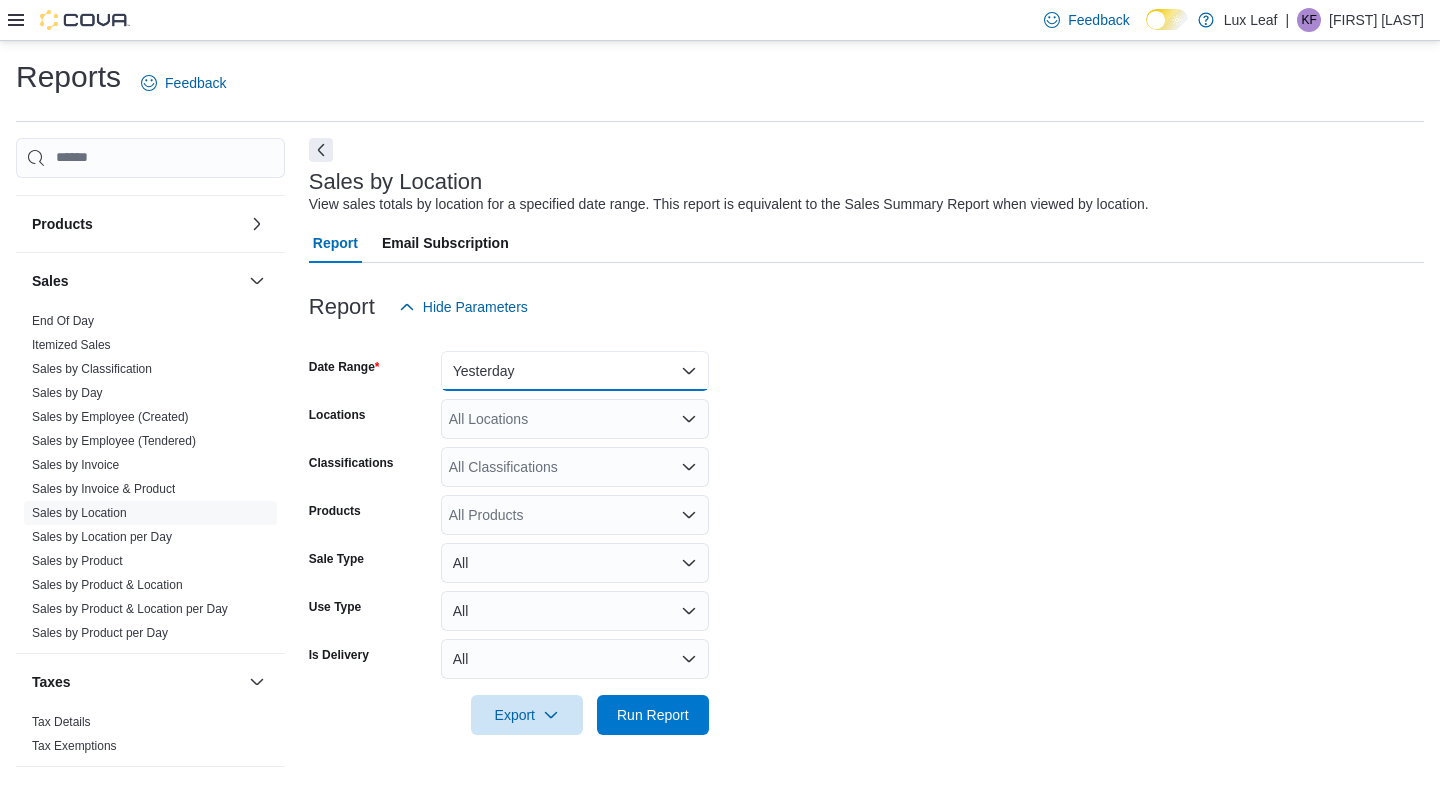 click on "Yesterday" at bounding box center (575, 371) 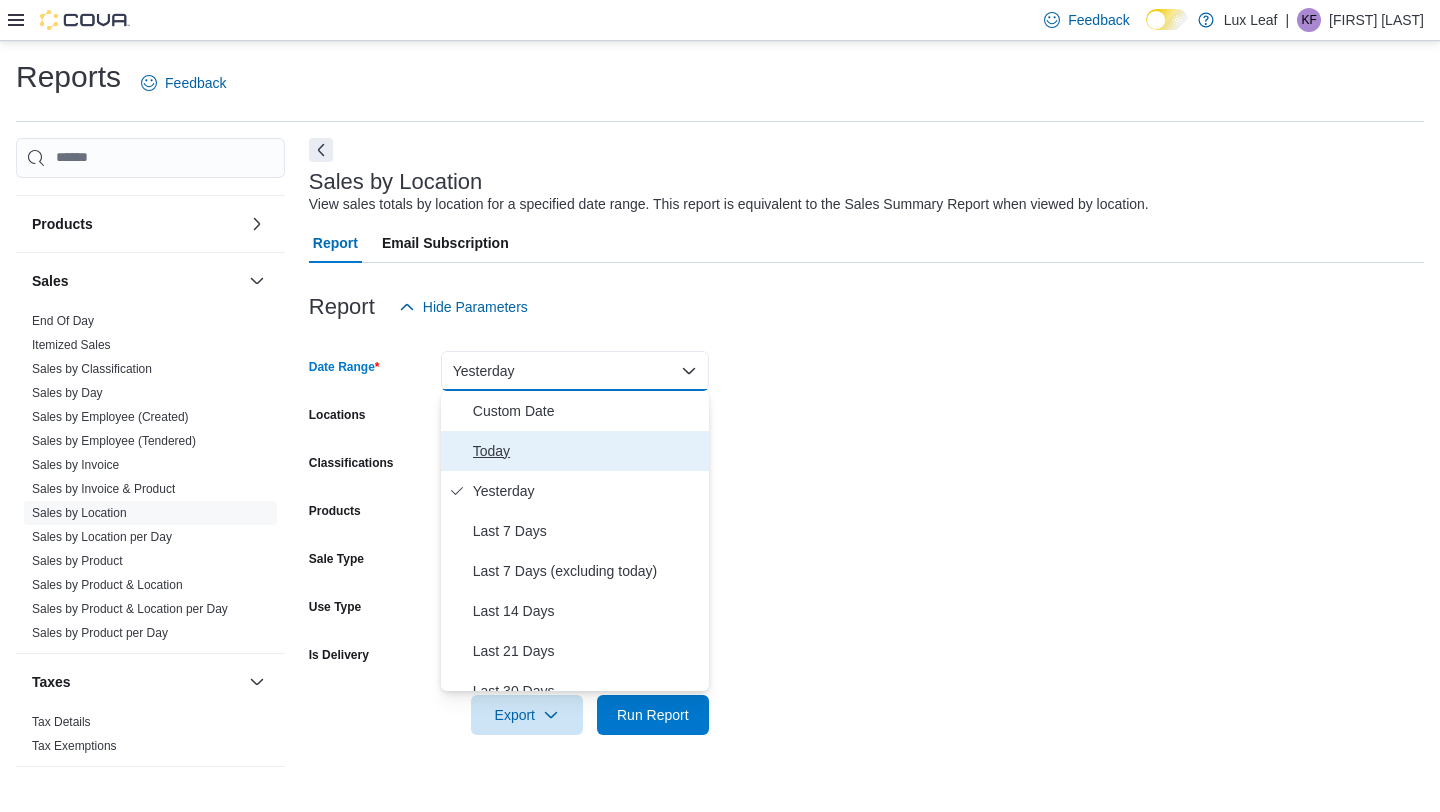 click on "Today" at bounding box center [587, 451] 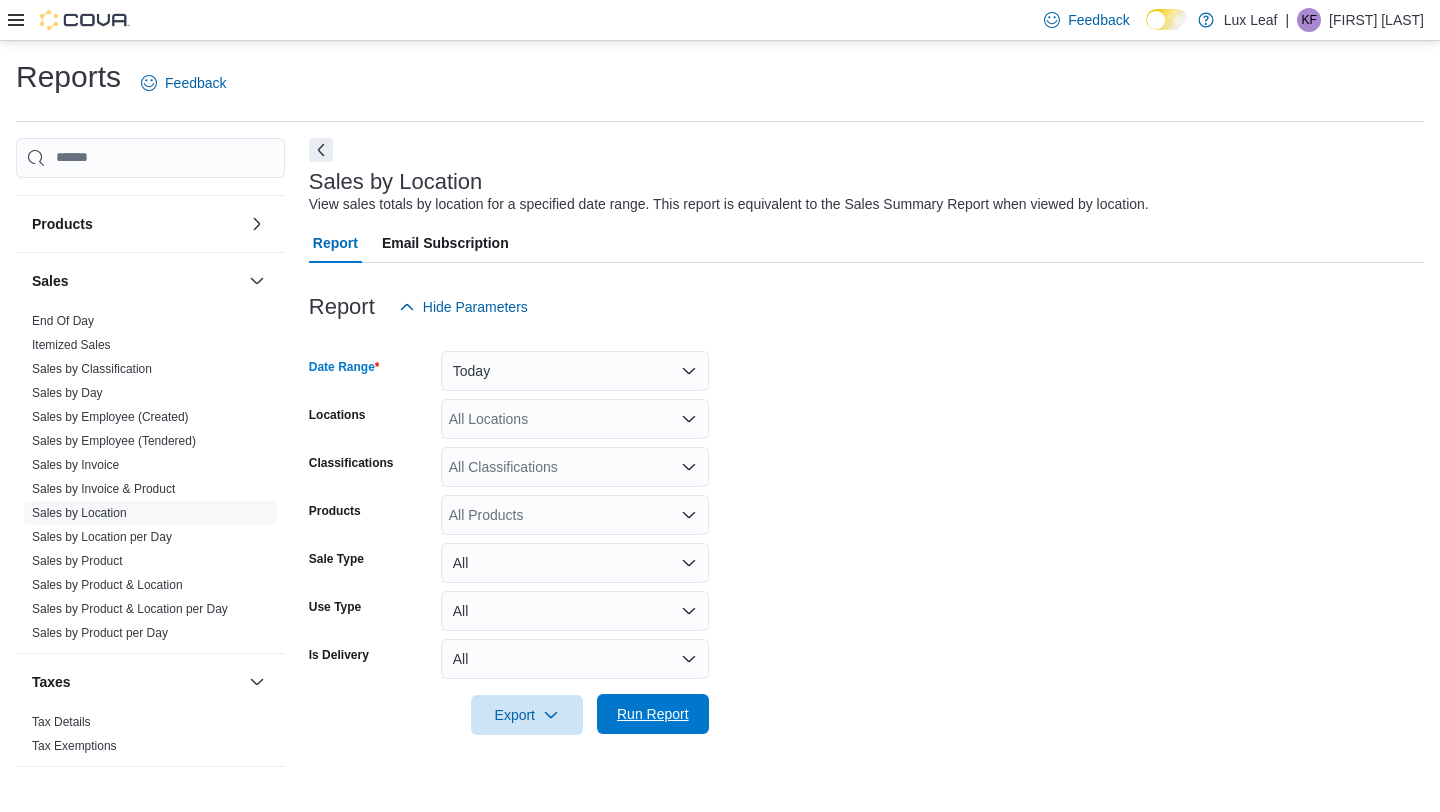 click on "Run Report" at bounding box center [653, 714] 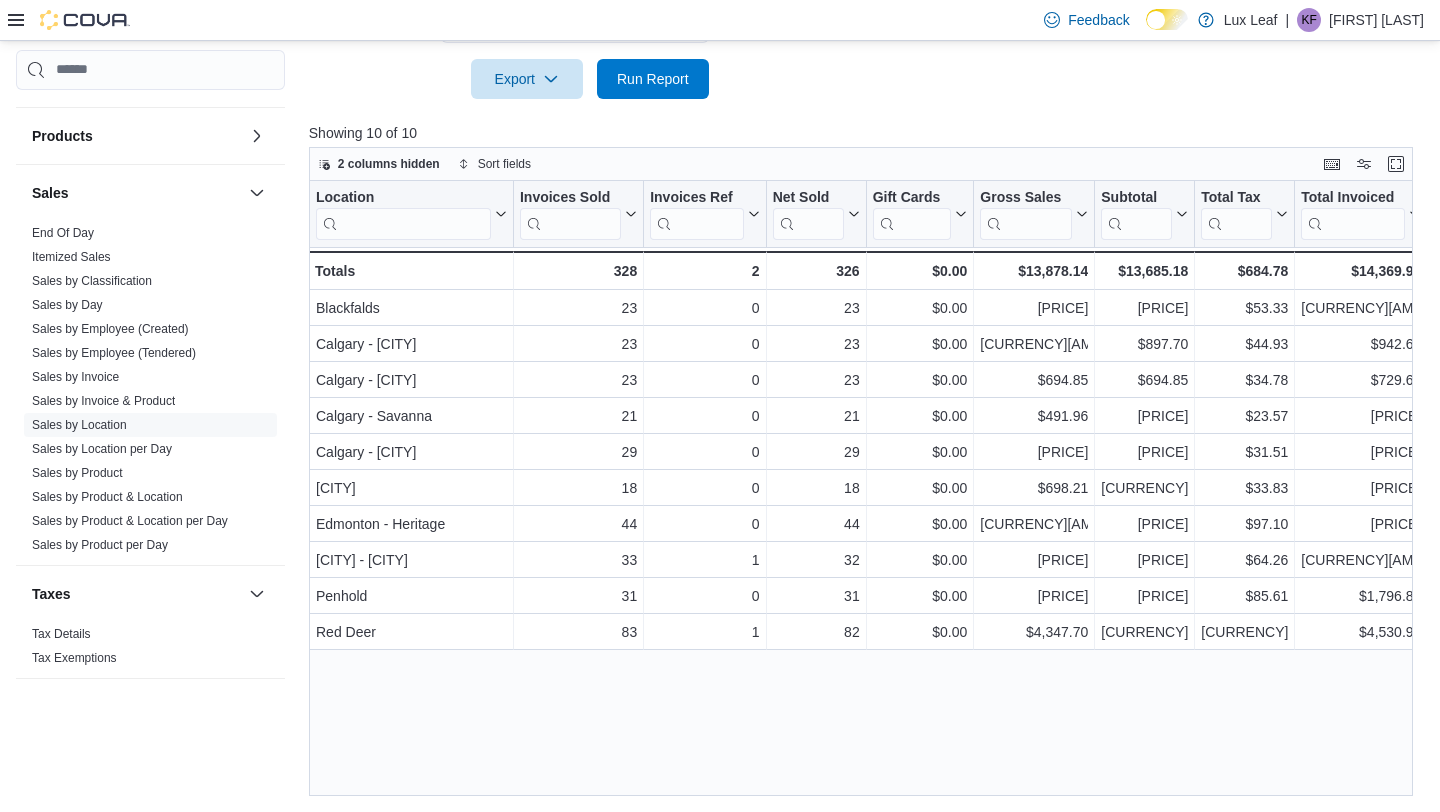 scroll, scrollTop: 636, scrollLeft: 0, axis: vertical 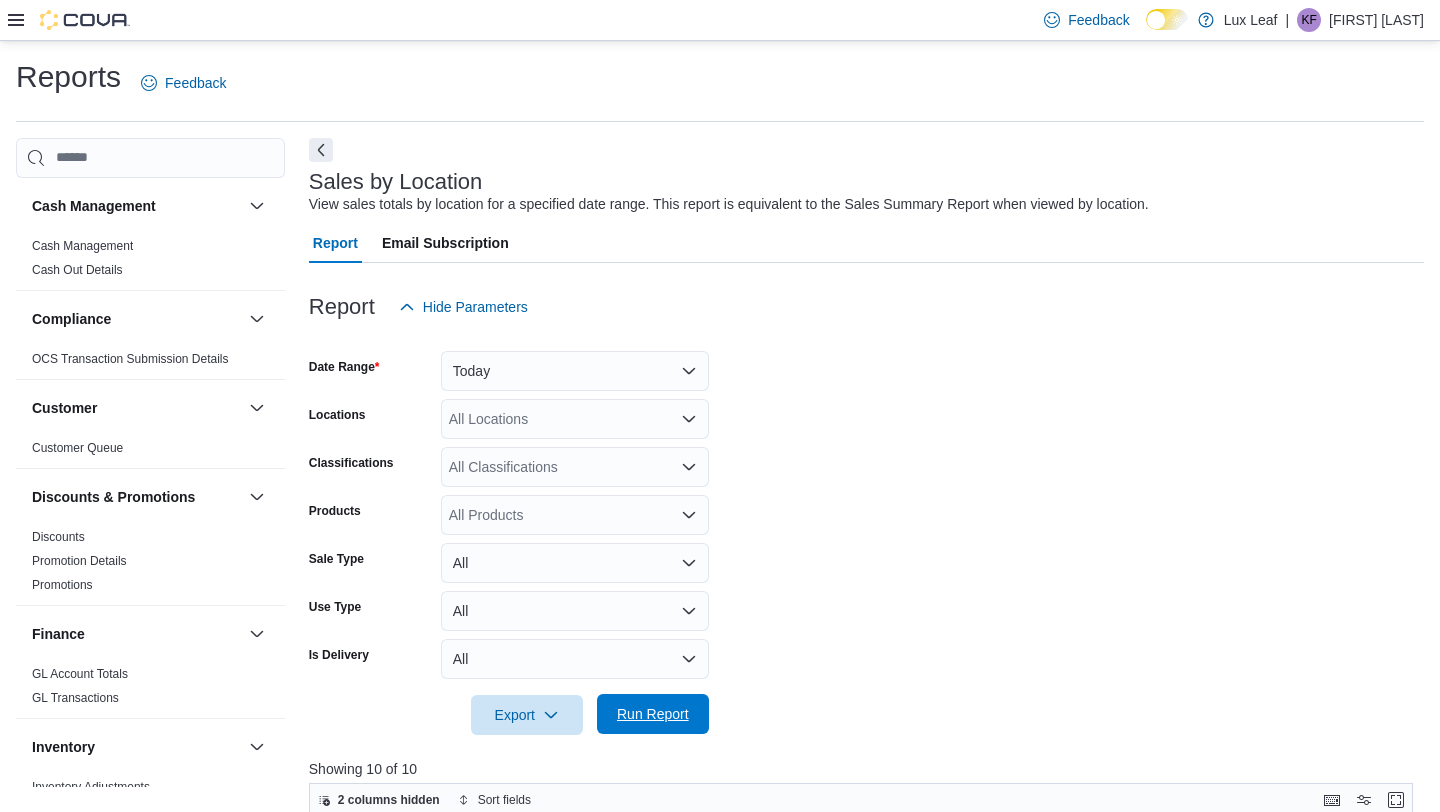 click on "Run Report" at bounding box center [653, 714] 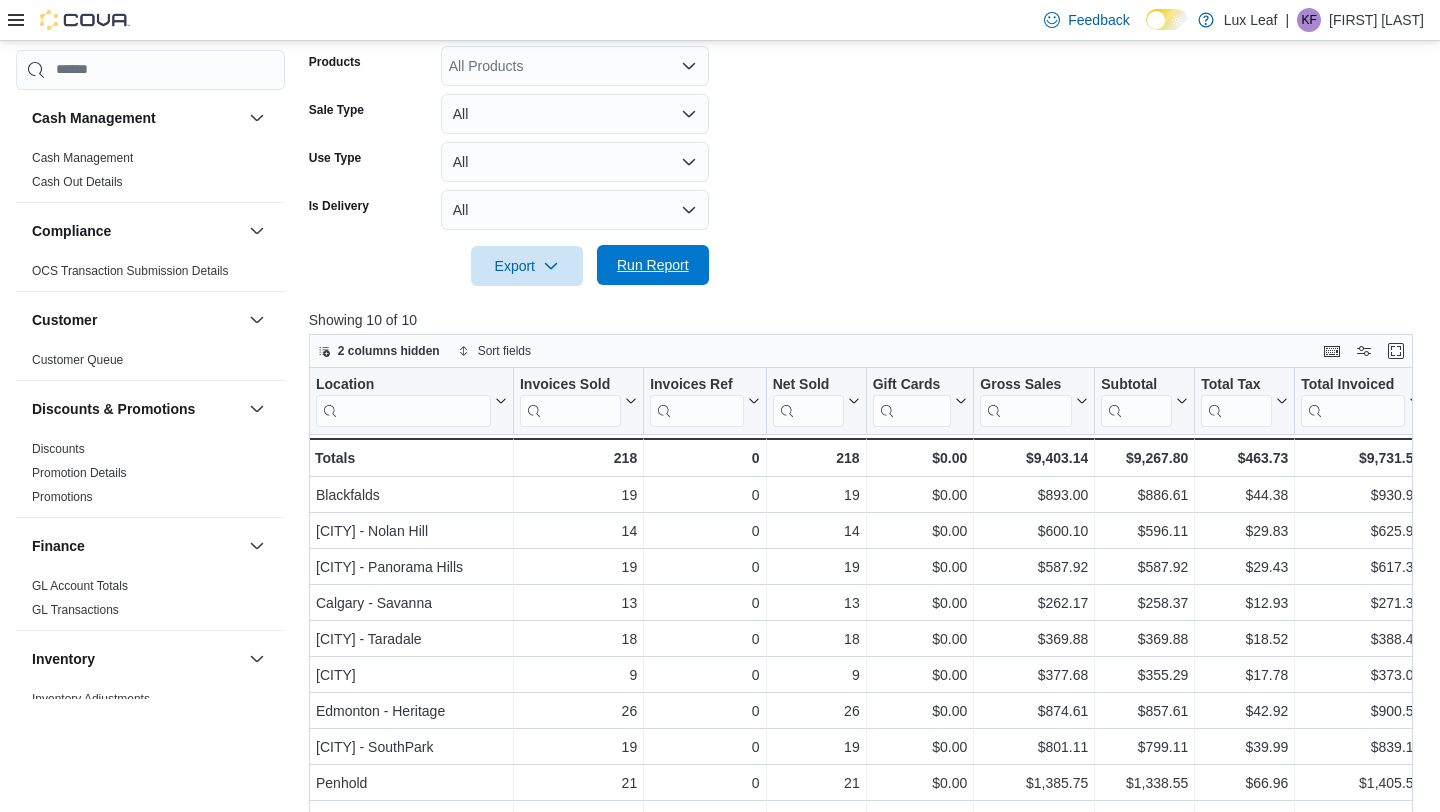 scroll, scrollTop: 636, scrollLeft: 0, axis: vertical 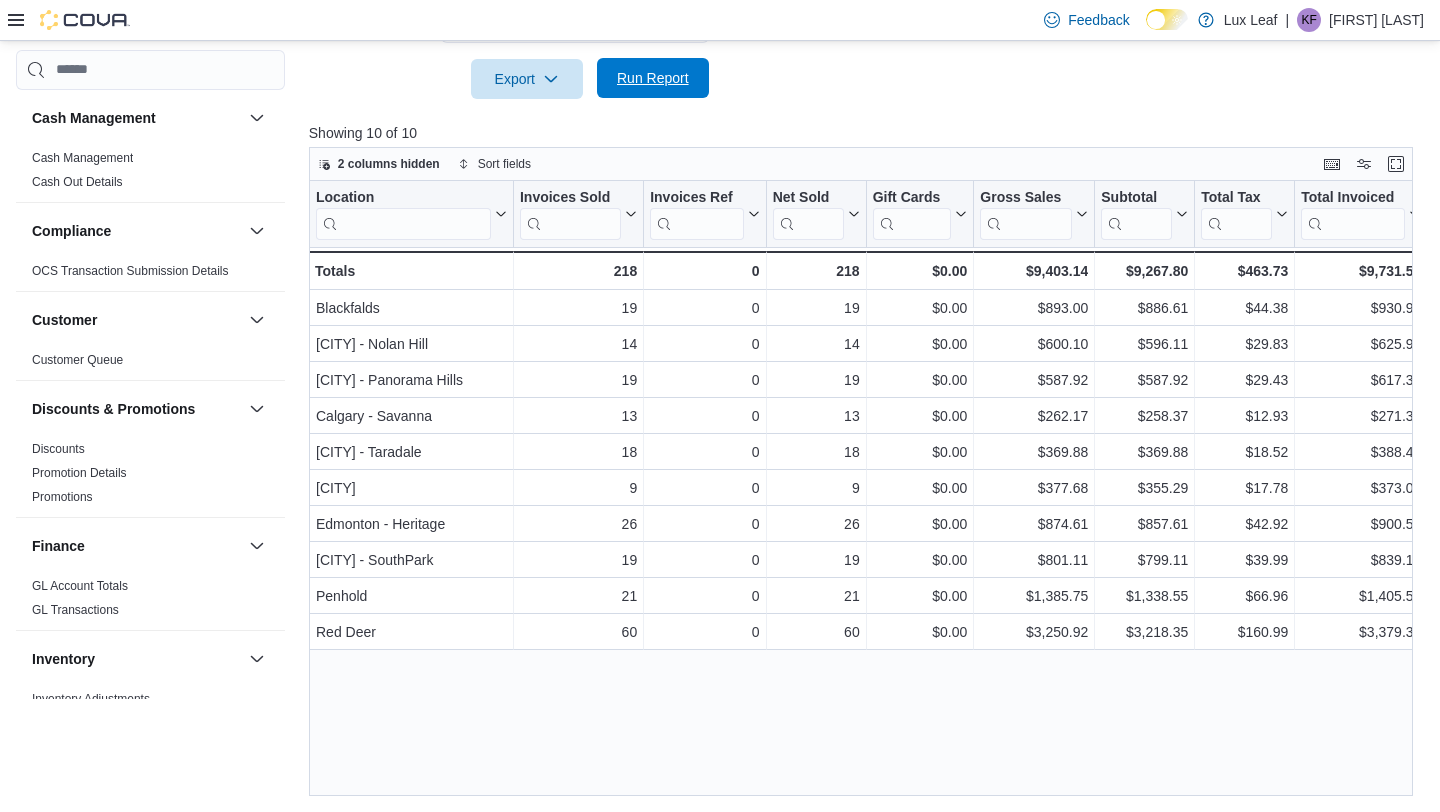 click on "Run Report" at bounding box center [653, 78] 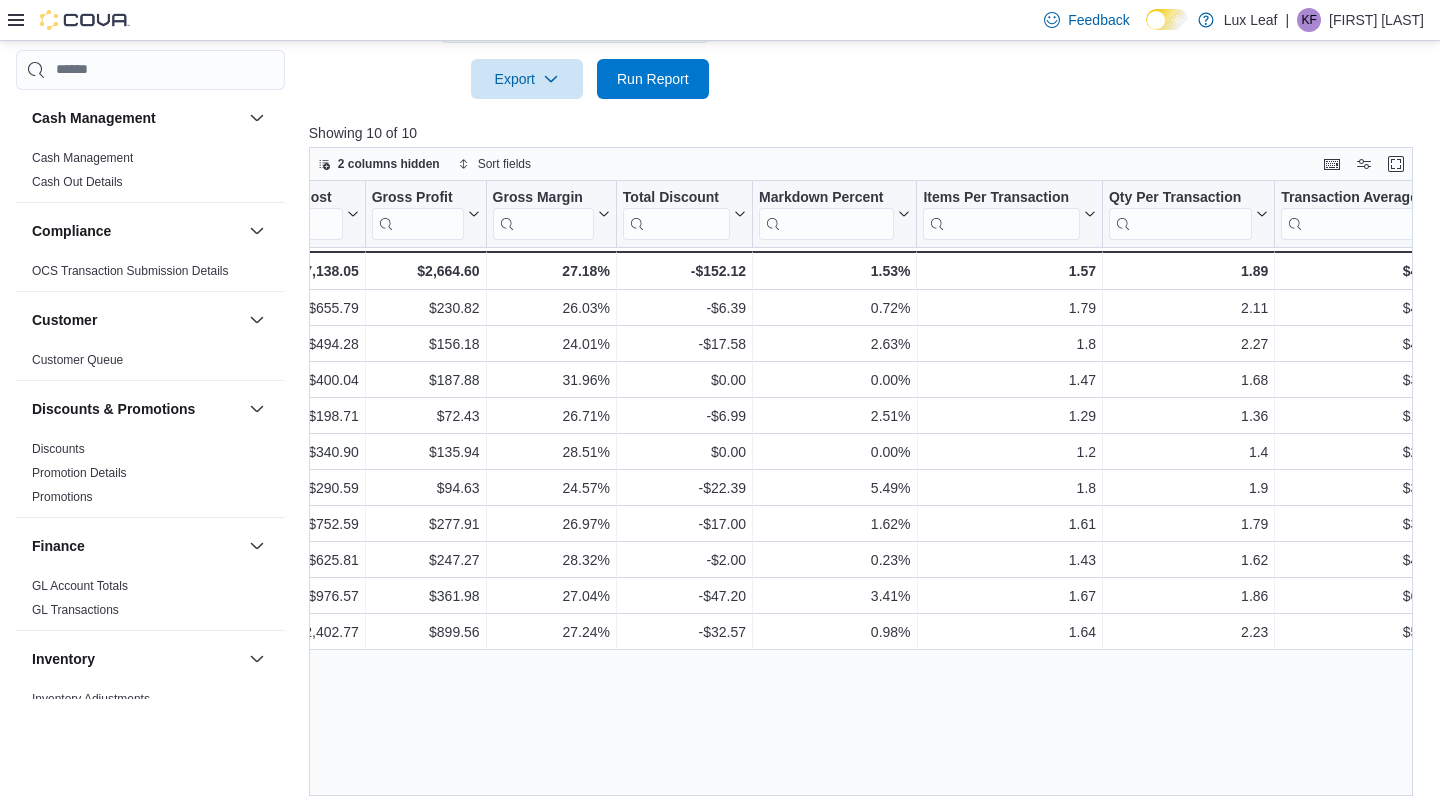 scroll, scrollTop: 0, scrollLeft: 0, axis: both 